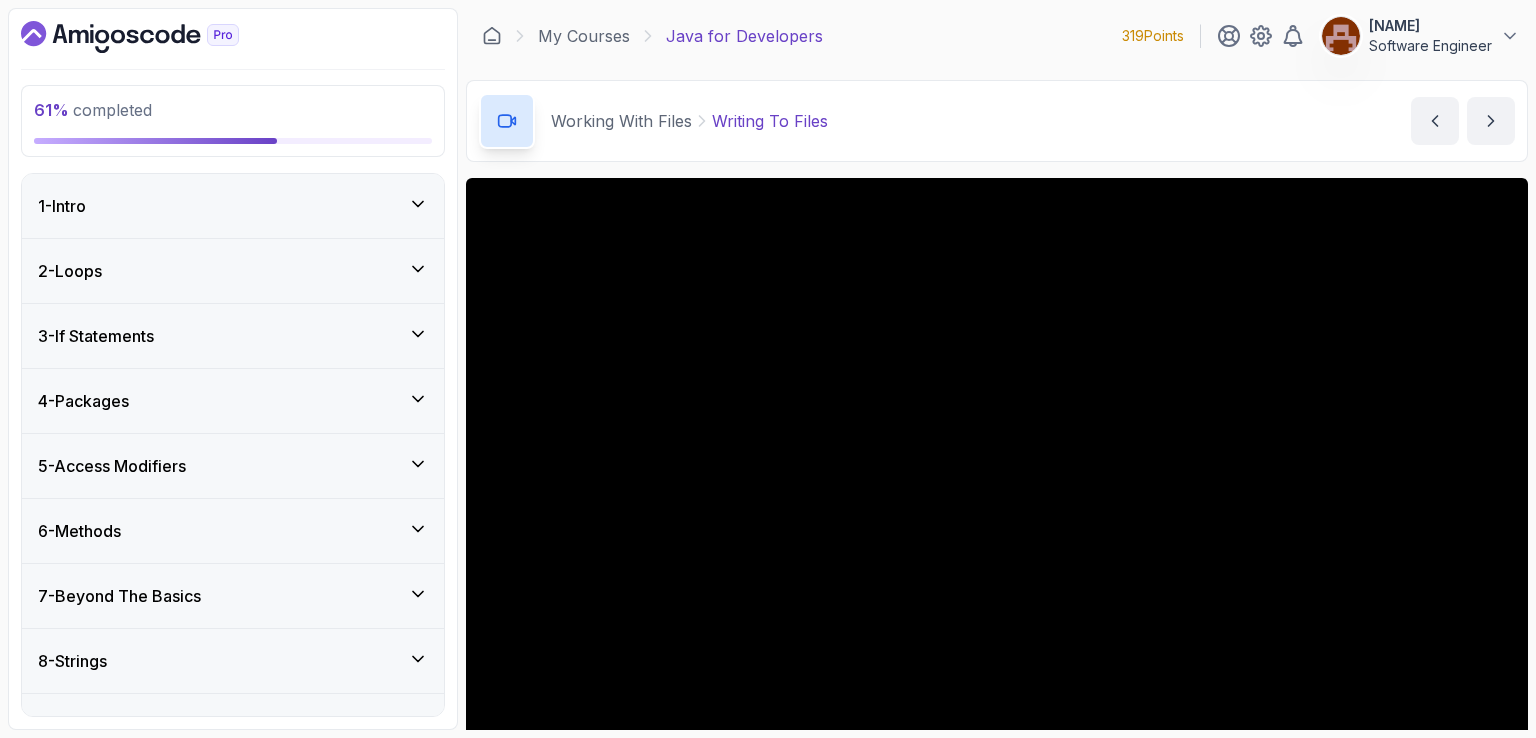 scroll, scrollTop: 0, scrollLeft: 0, axis: both 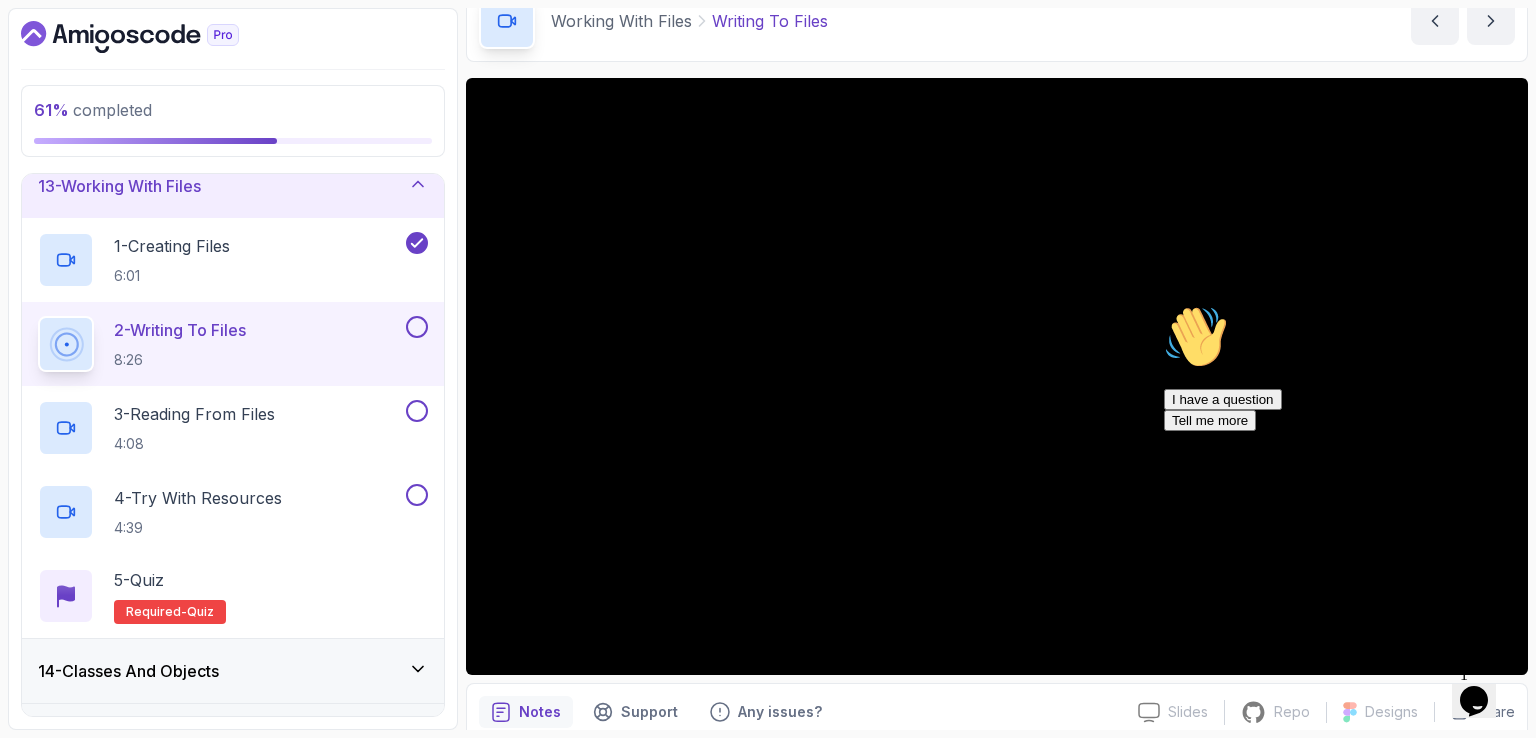 click at bounding box center (1164, 305) 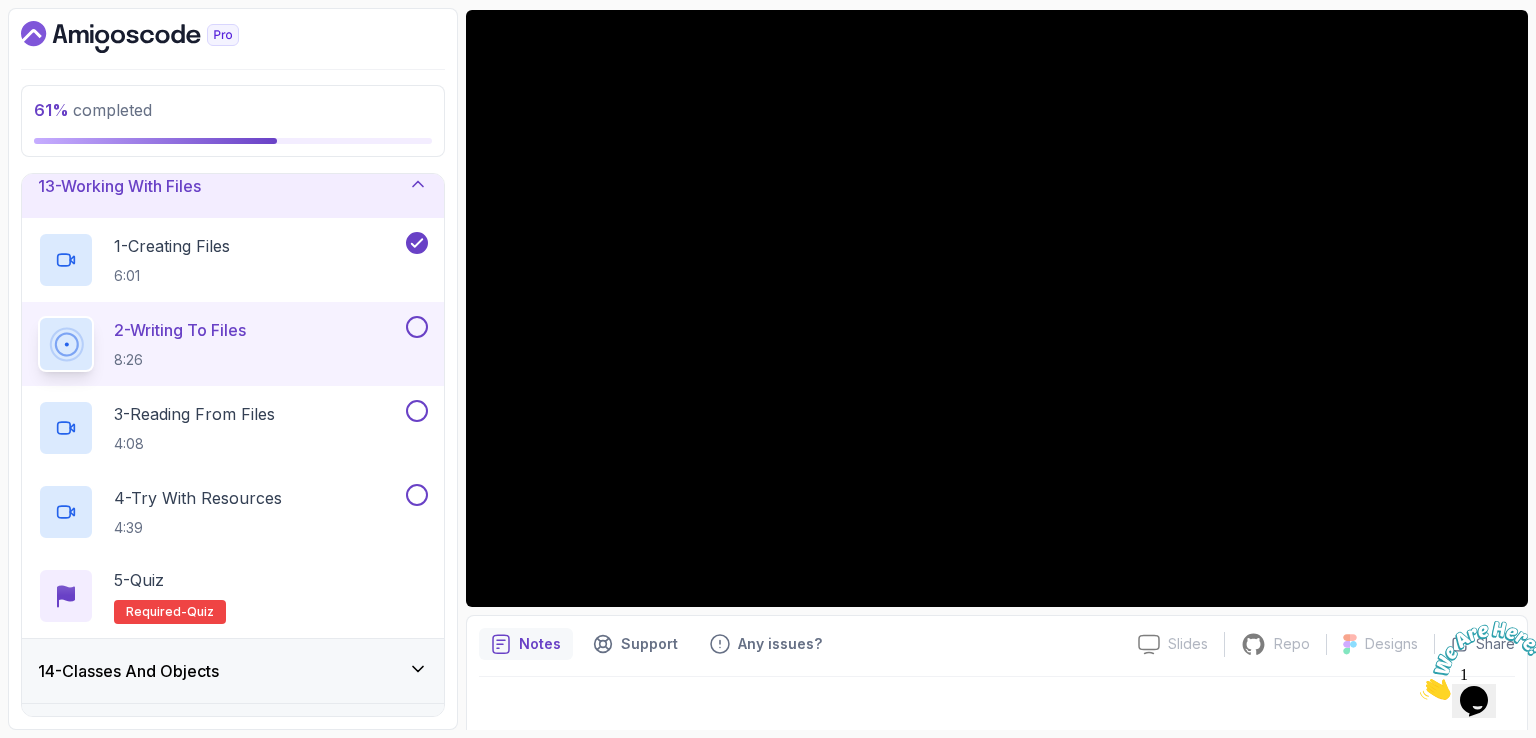 scroll, scrollTop: 184, scrollLeft: 0, axis: vertical 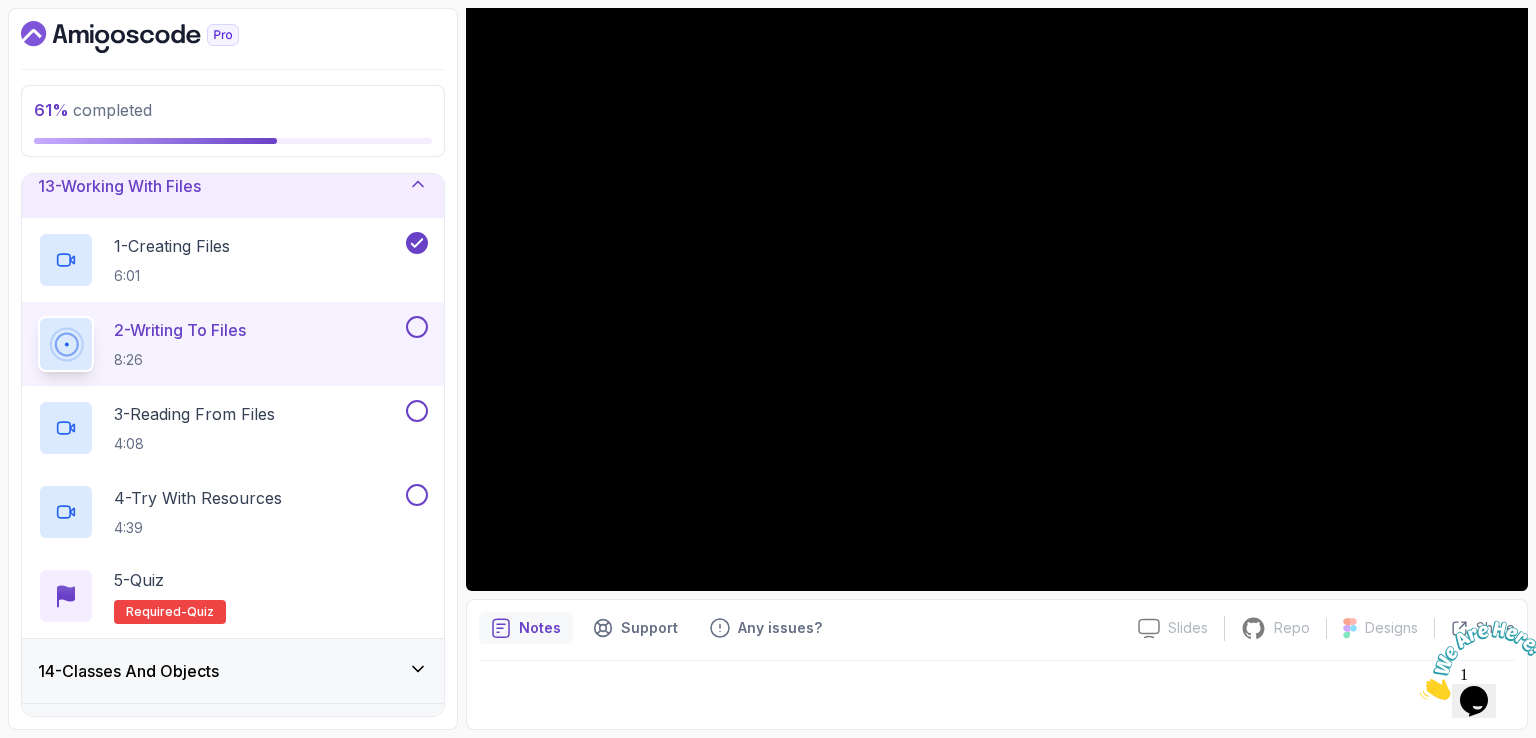 click at bounding box center [1420, 694] 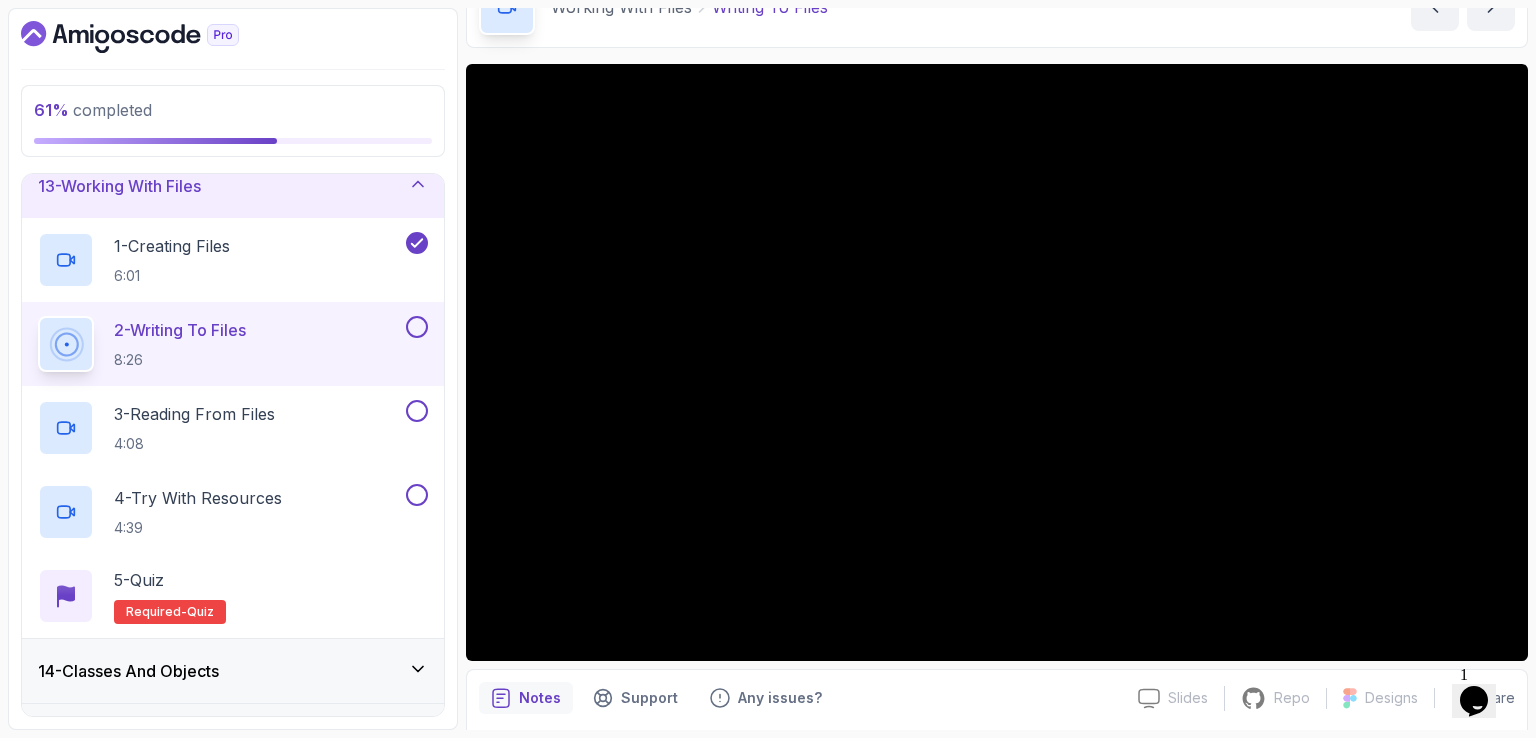 scroll, scrollTop: 84, scrollLeft: 0, axis: vertical 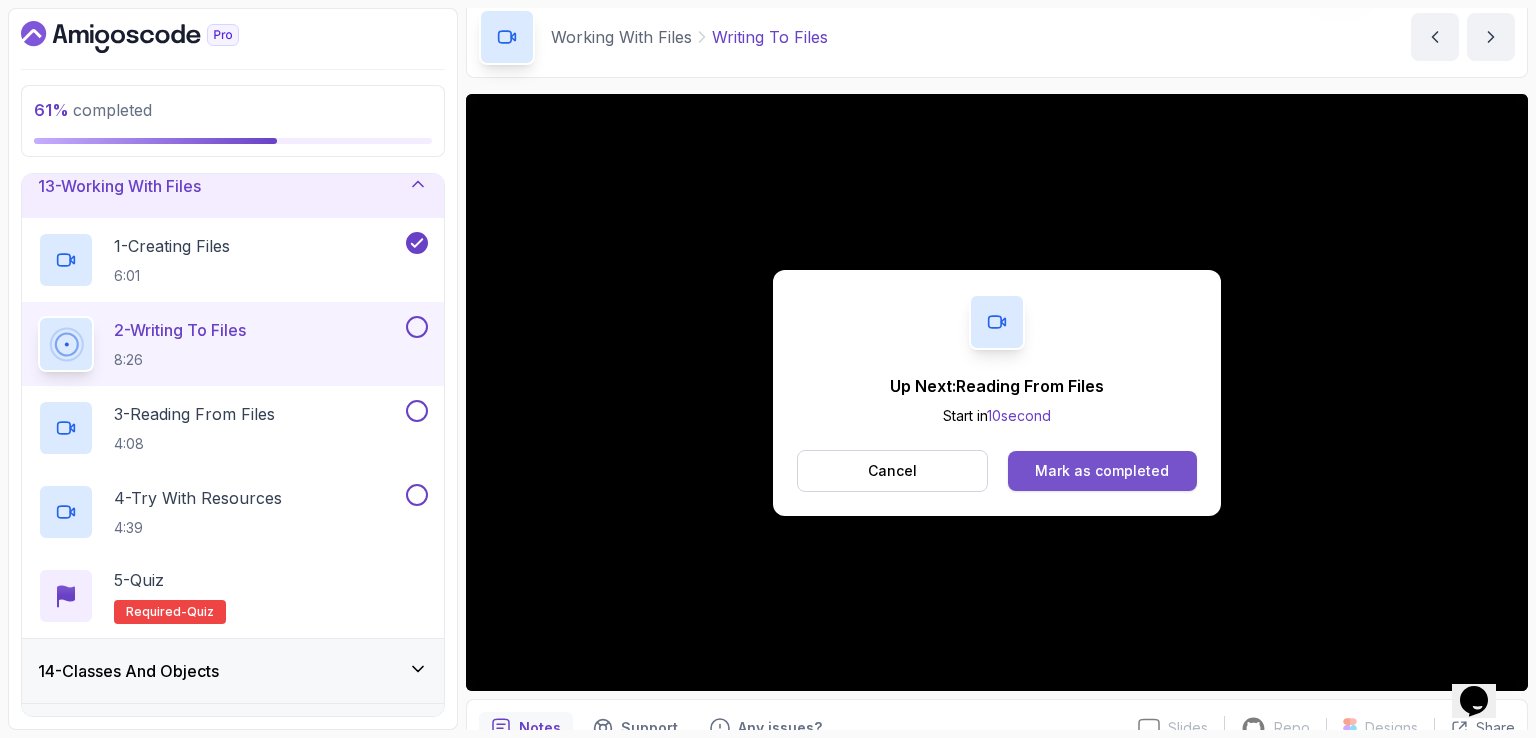 click on "Mark as completed" at bounding box center (1102, 471) 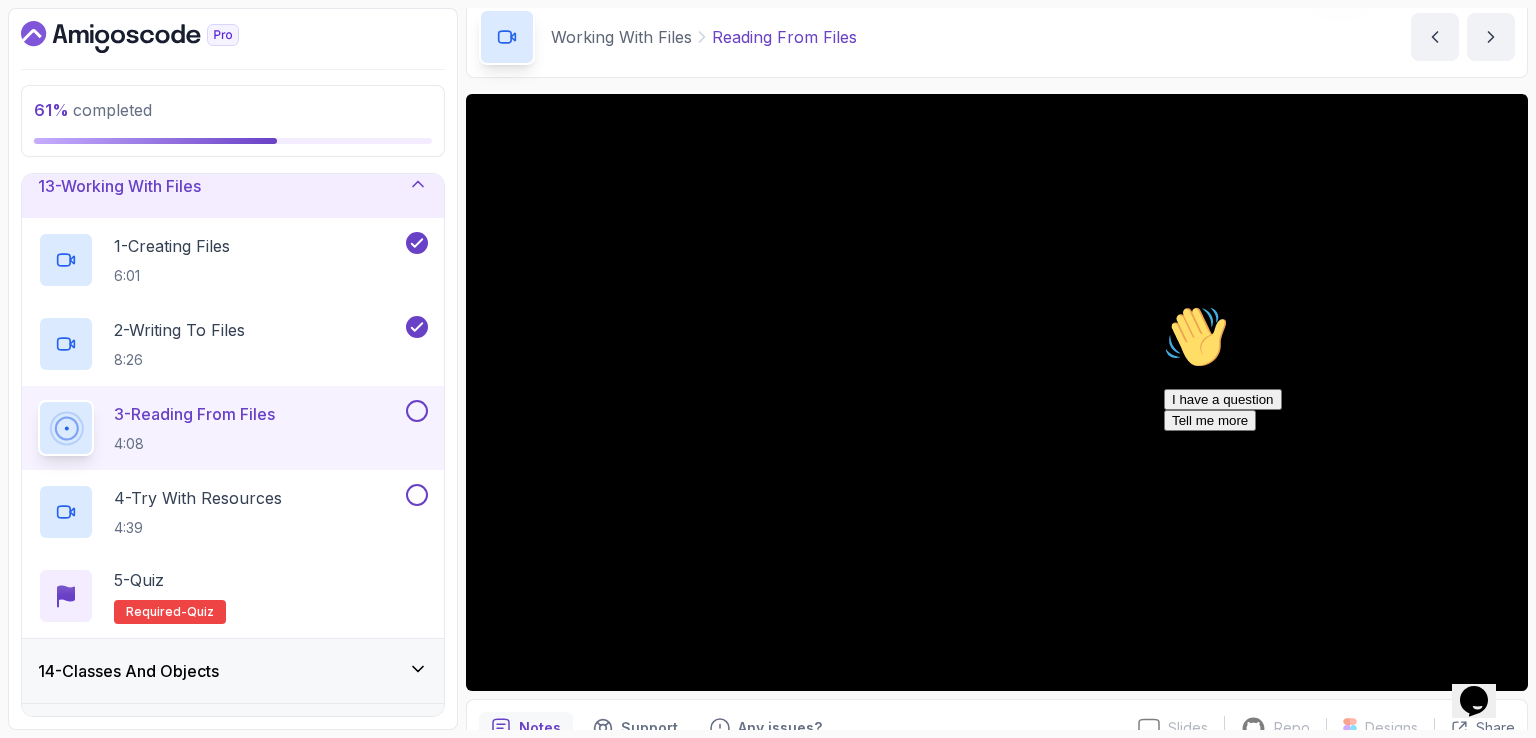 click at bounding box center [1164, 305] 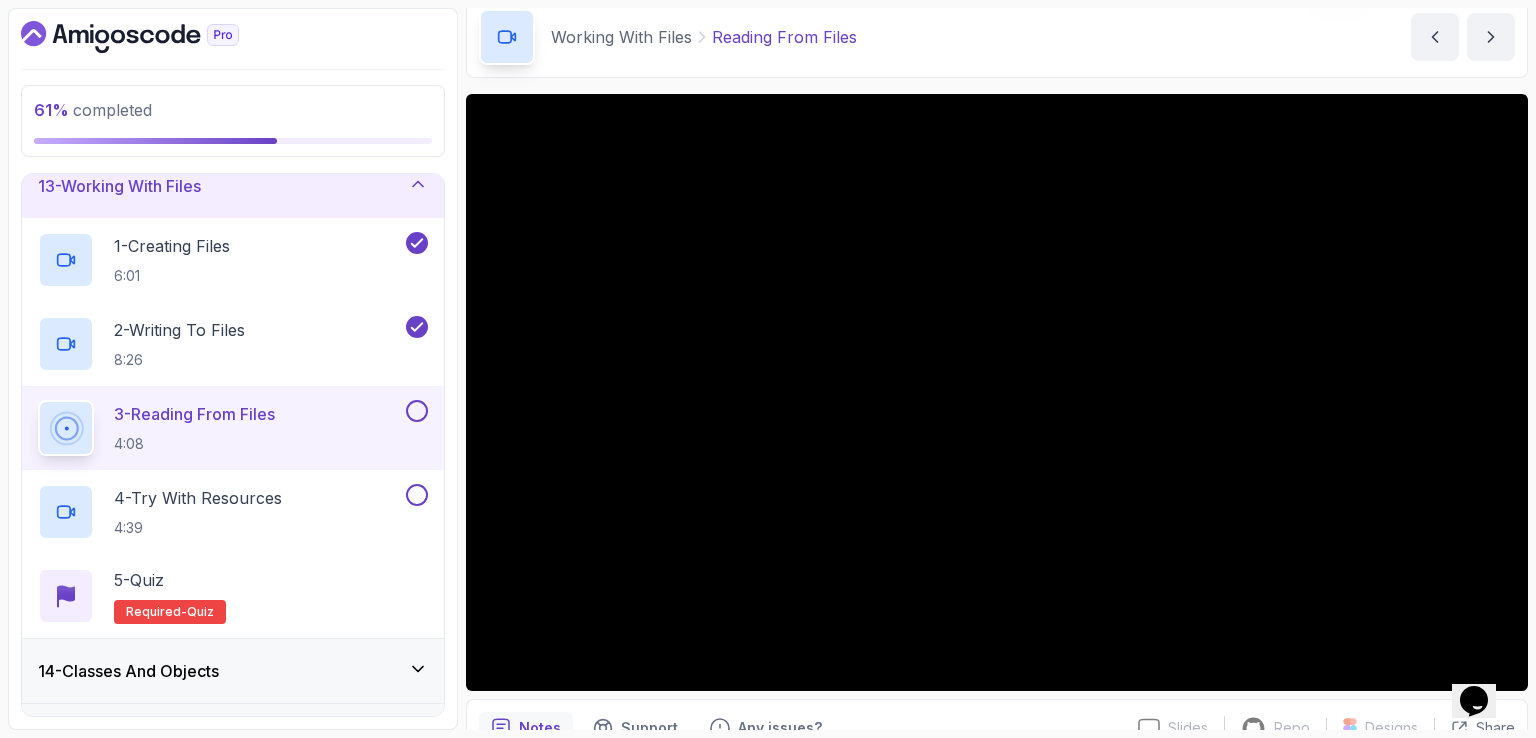 click on "Working With Files Reading From Files Reading From Files by [NAME]" at bounding box center [997, 37] 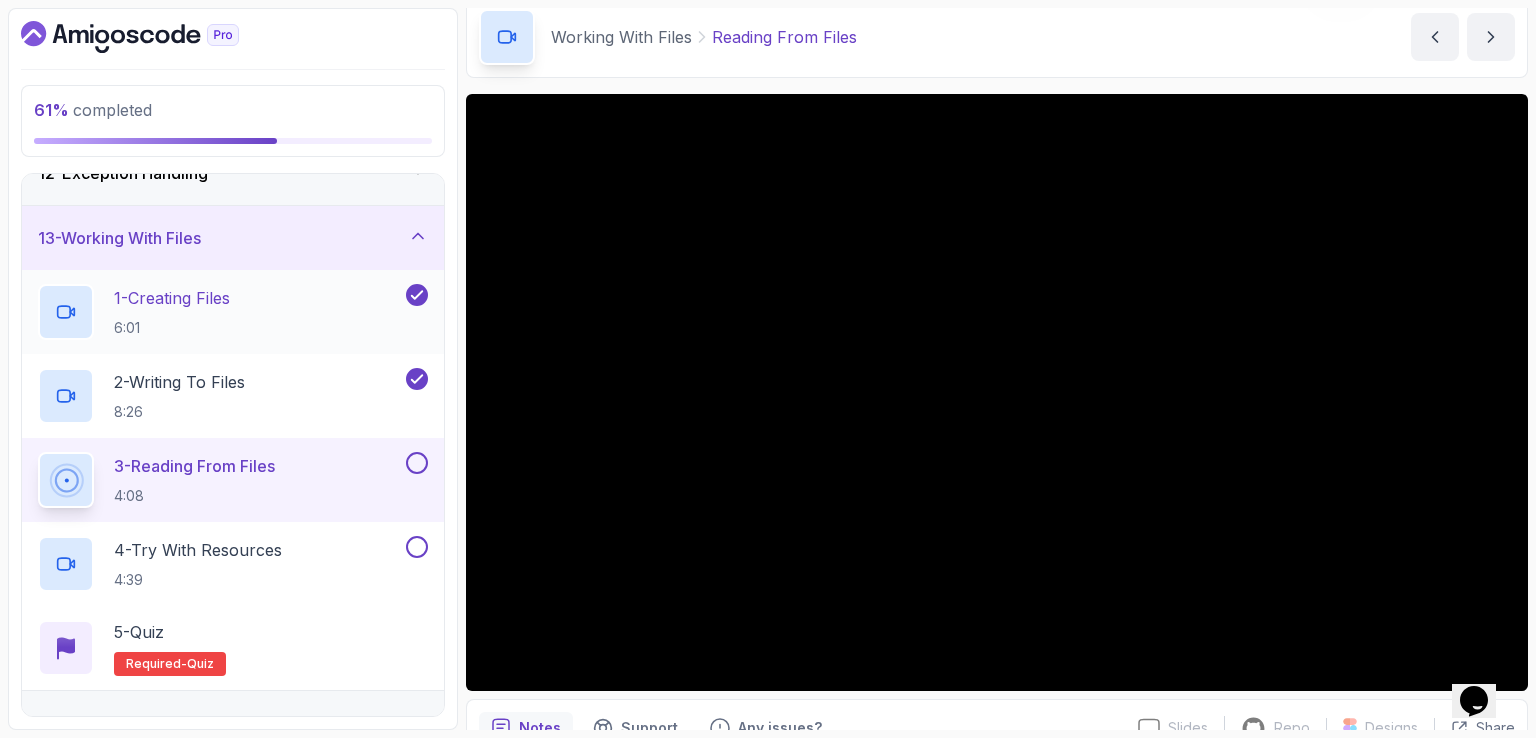 scroll, scrollTop: 700, scrollLeft: 0, axis: vertical 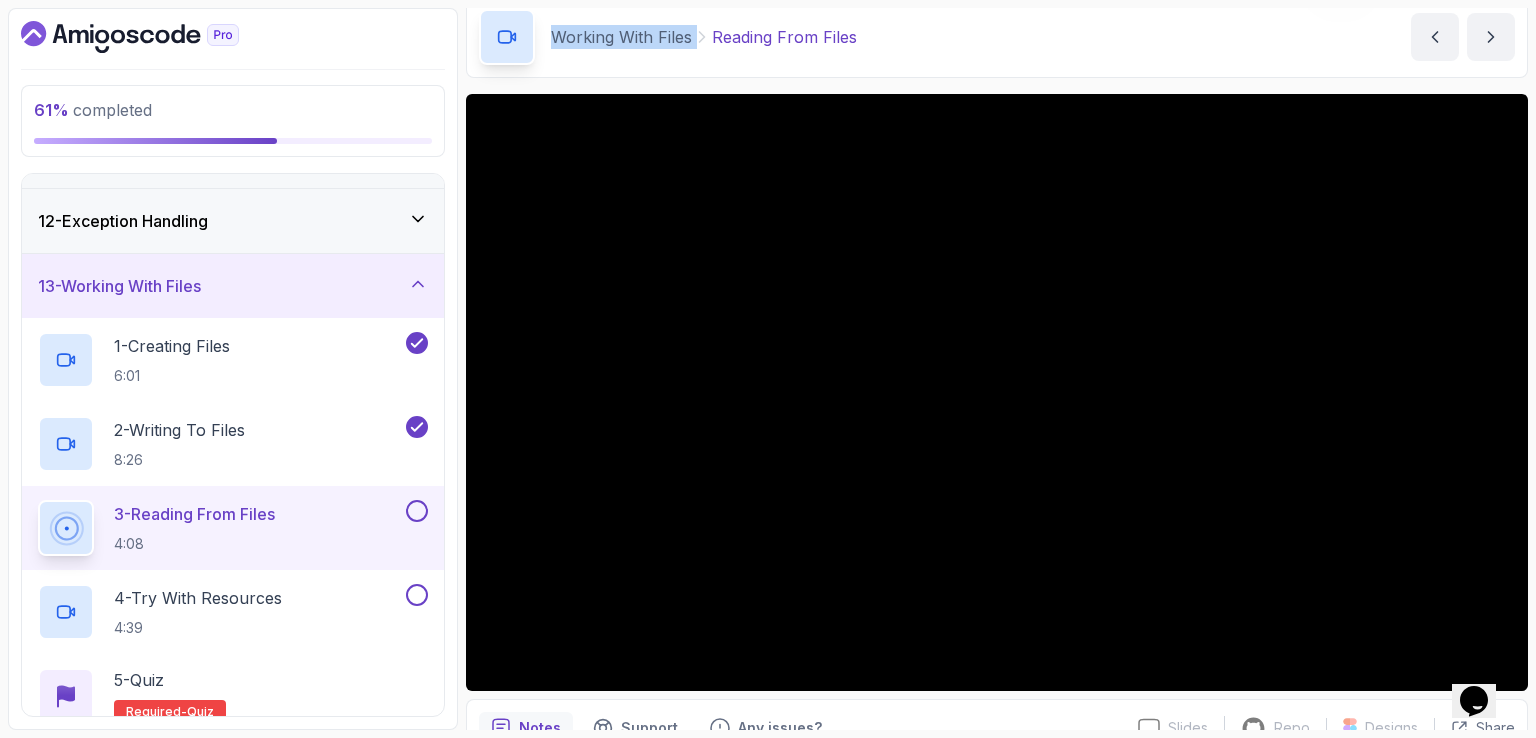 drag, startPoint x: 555, startPoint y: 41, endPoint x: 696, endPoint y: 41, distance: 141 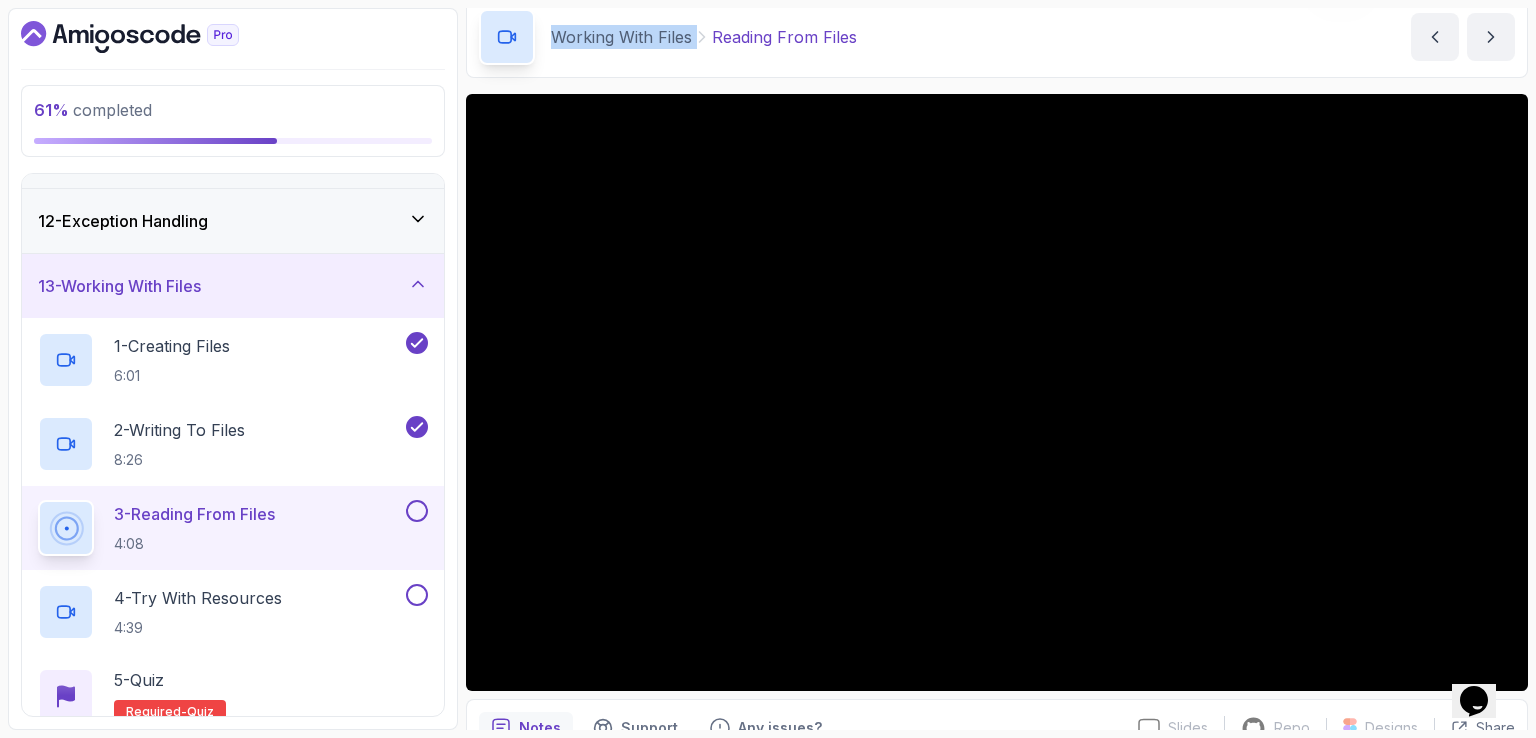 copy on "Working With Files" 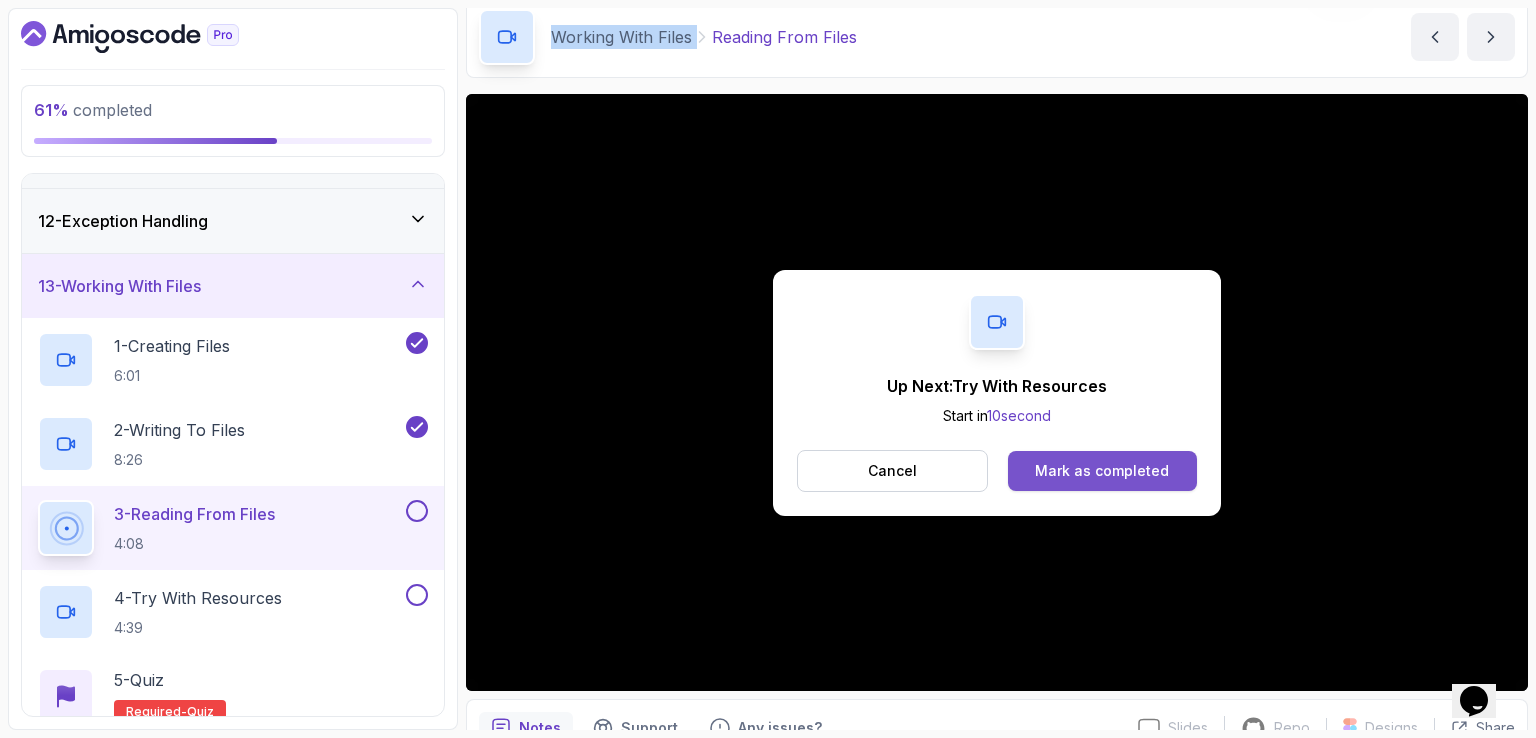 click on "Mark as completed" at bounding box center (1102, 471) 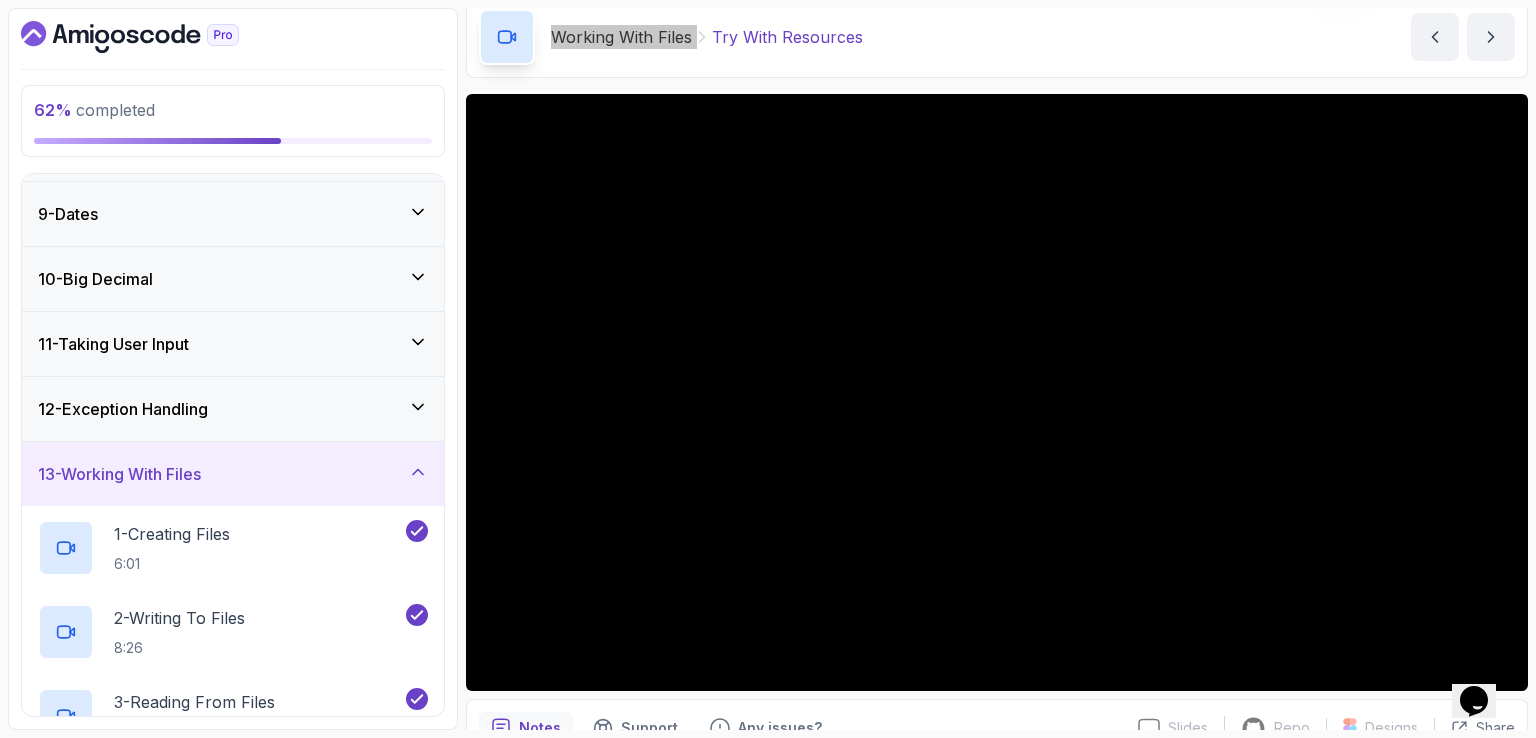 scroll, scrollTop: 500, scrollLeft: 0, axis: vertical 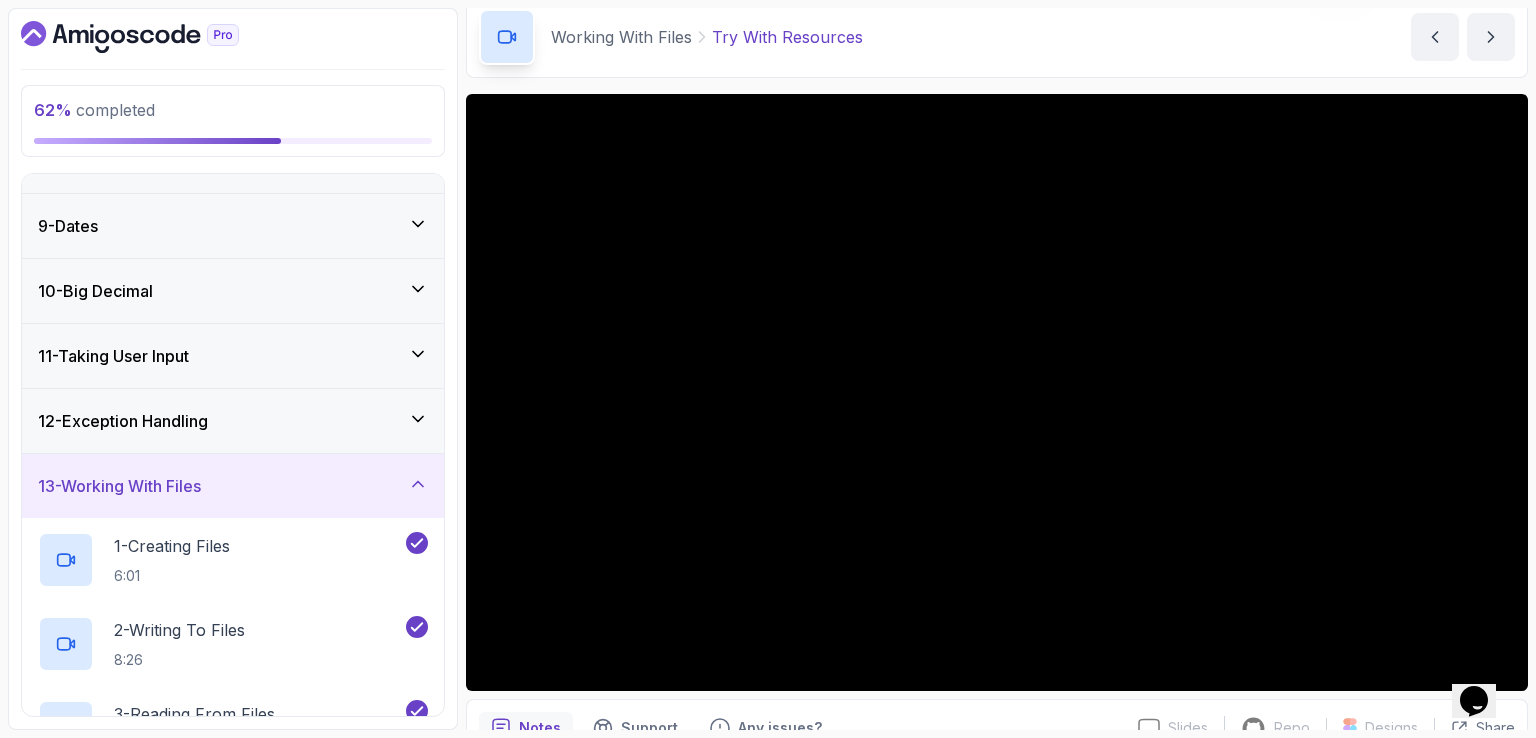 click on "Working With Files Try With Resources Try With Resources by [NAME]" at bounding box center [997, 37] 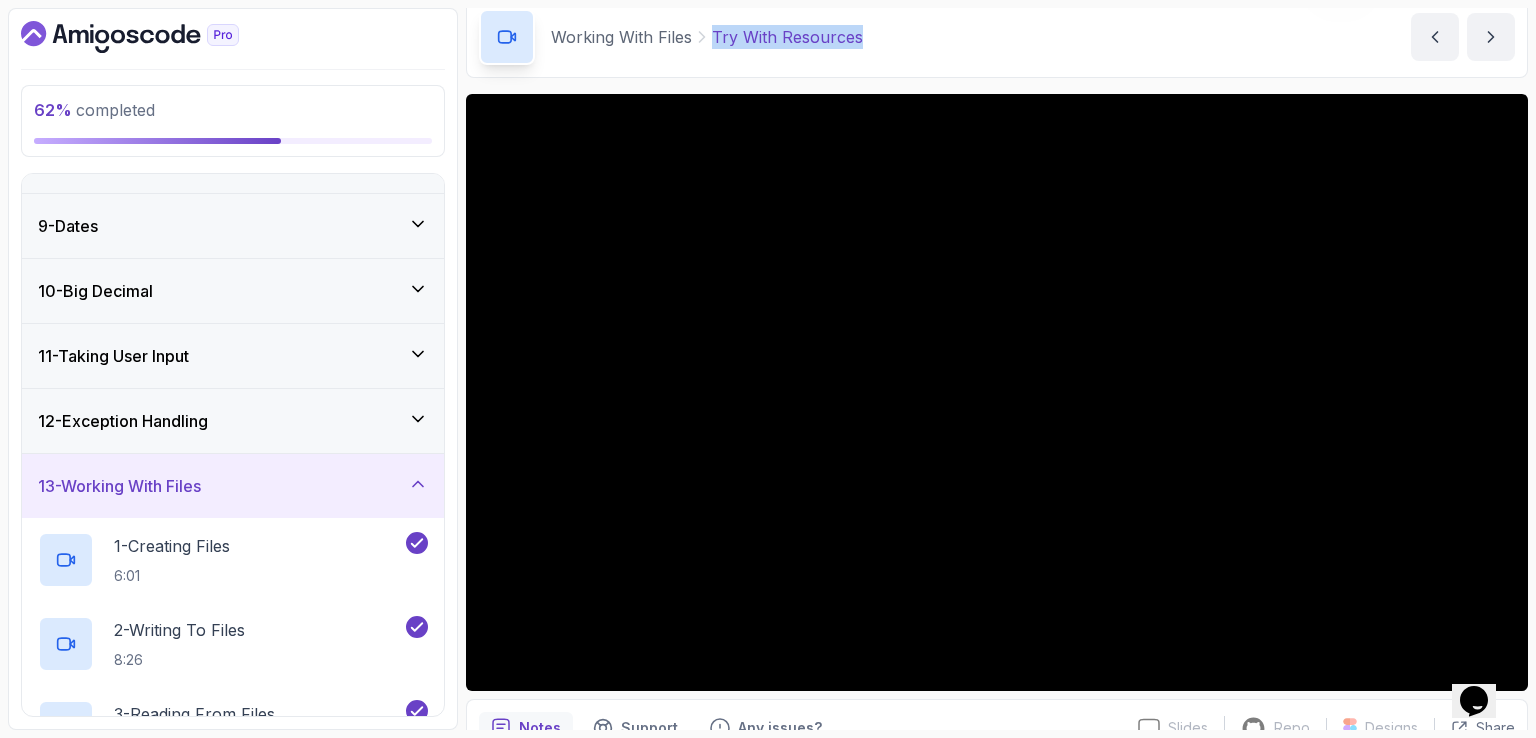 drag, startPoint x: 715, startPoint y: 37, endPoint x: 858, endPoint y: 35, distance: 143.01399 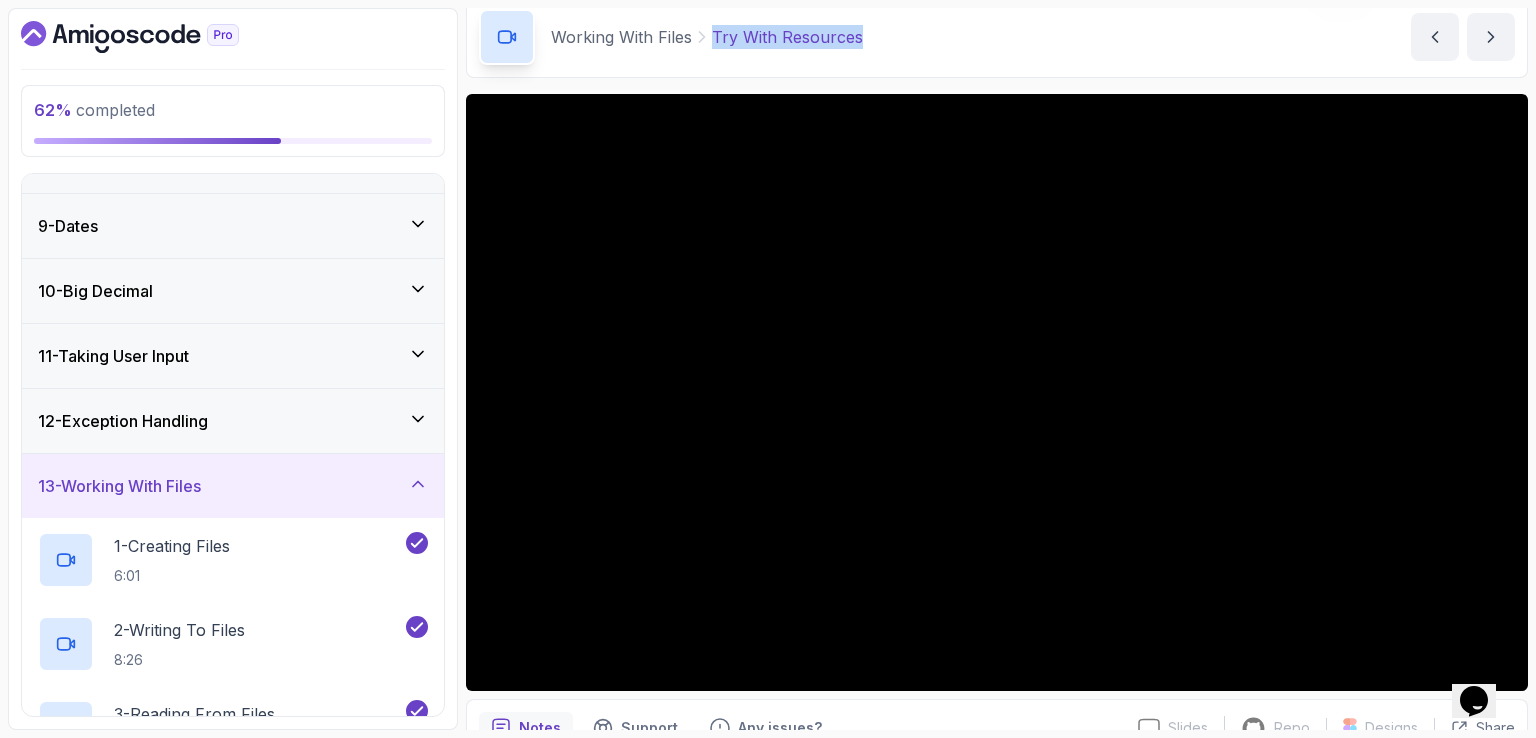 click on "Try With Resources" at bounding box center (787, 37) 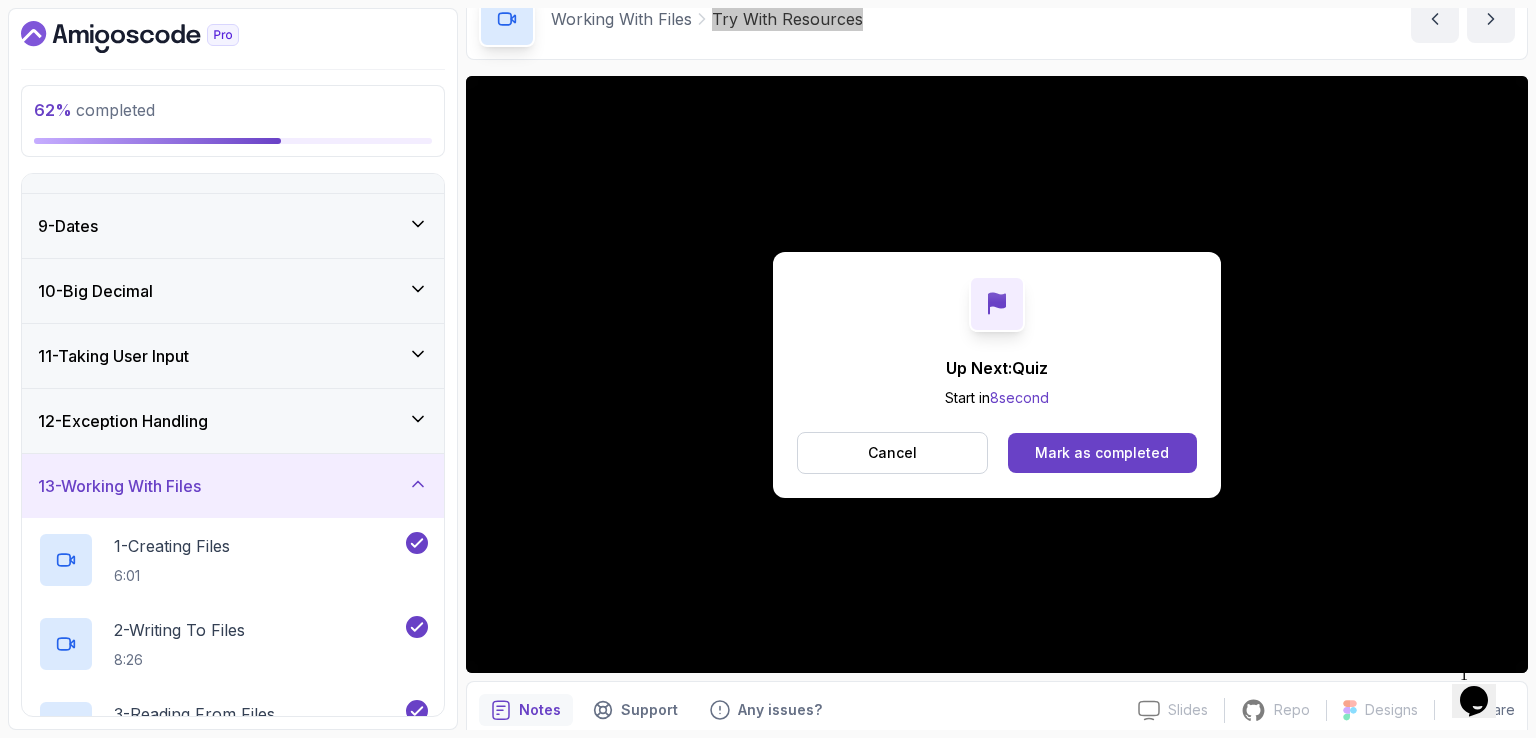 scroll, scrollTop: 184, scrollLeft: 0, axis: vertical 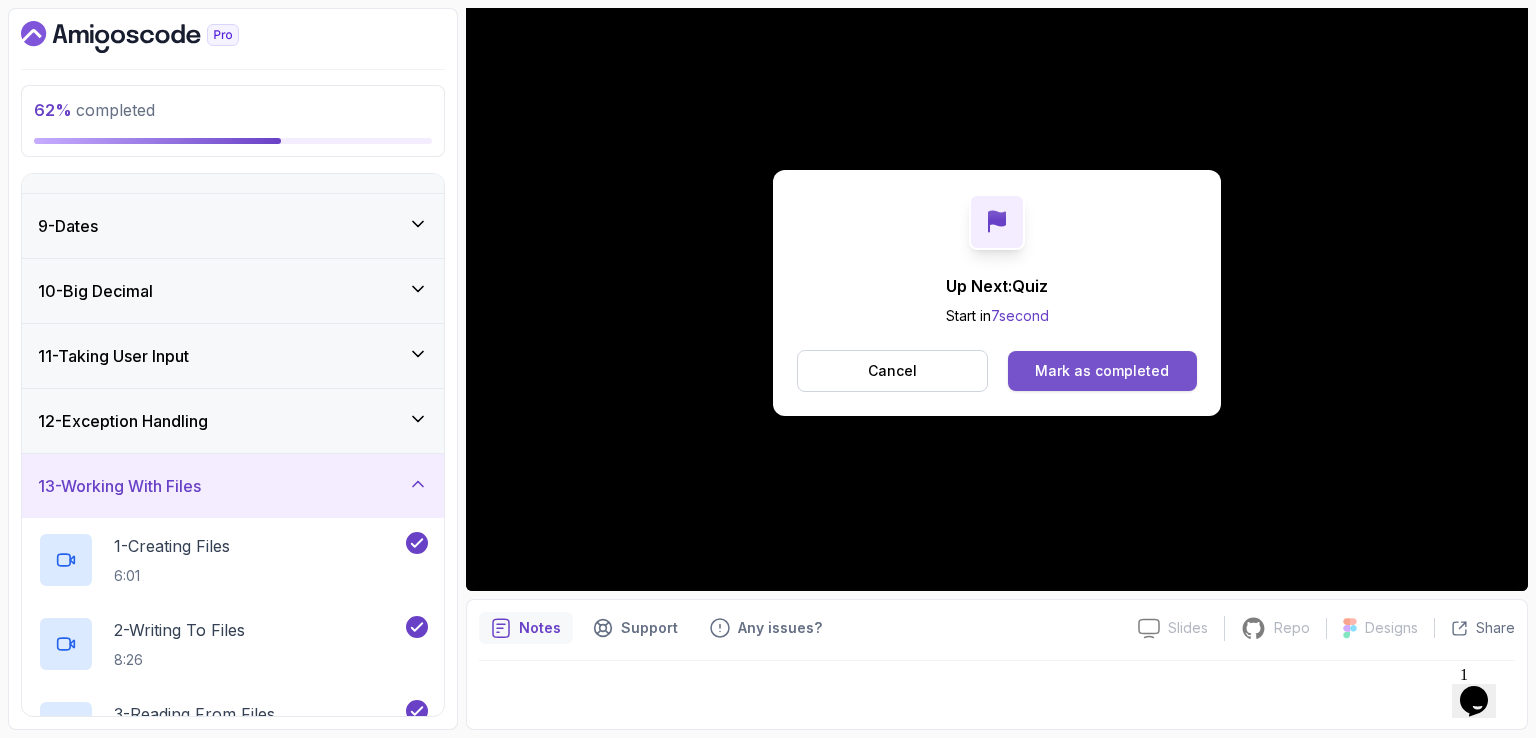 click on "Mark as completed" at bounding box center (1102, 371) 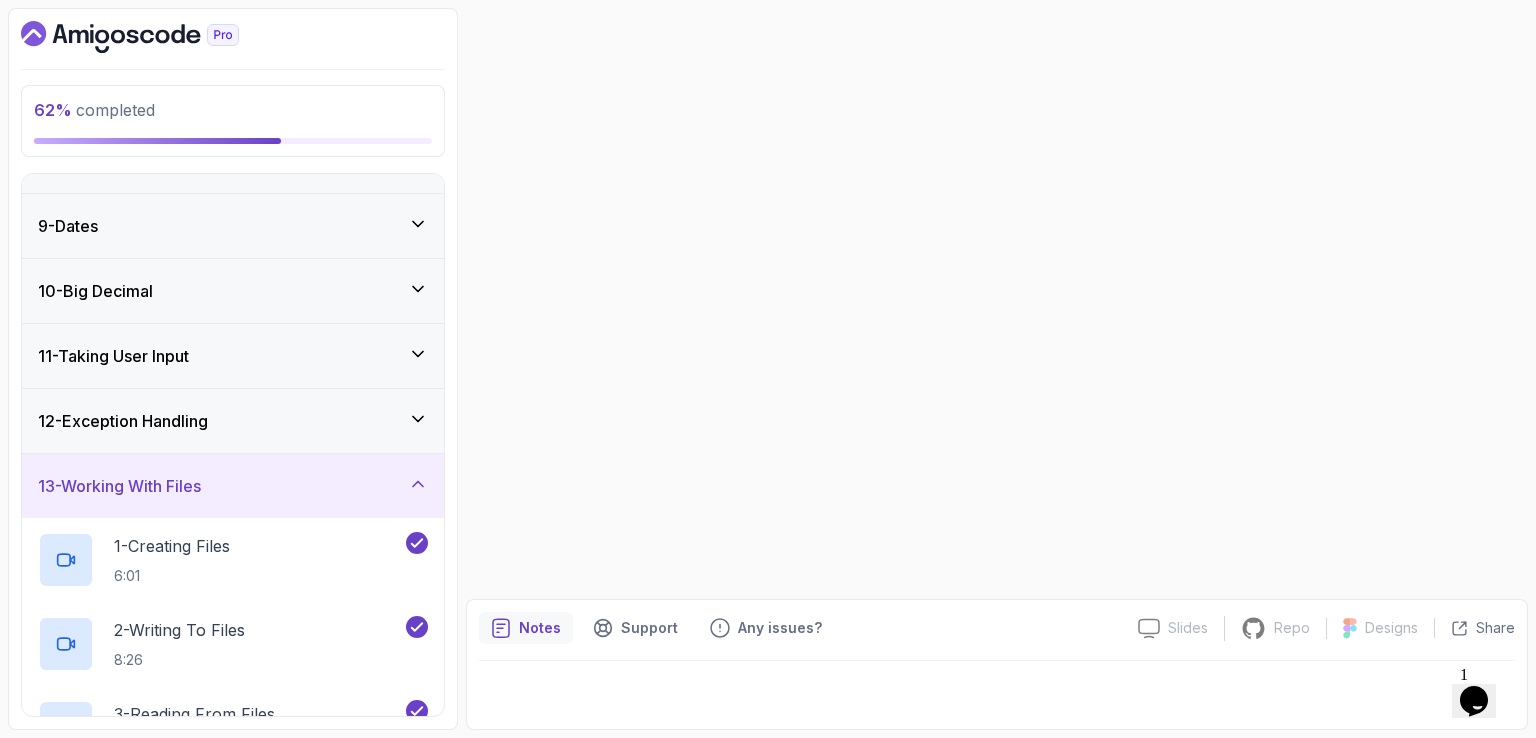 scroll, scrollTop: 0, scrollLeft: 0, axis: both 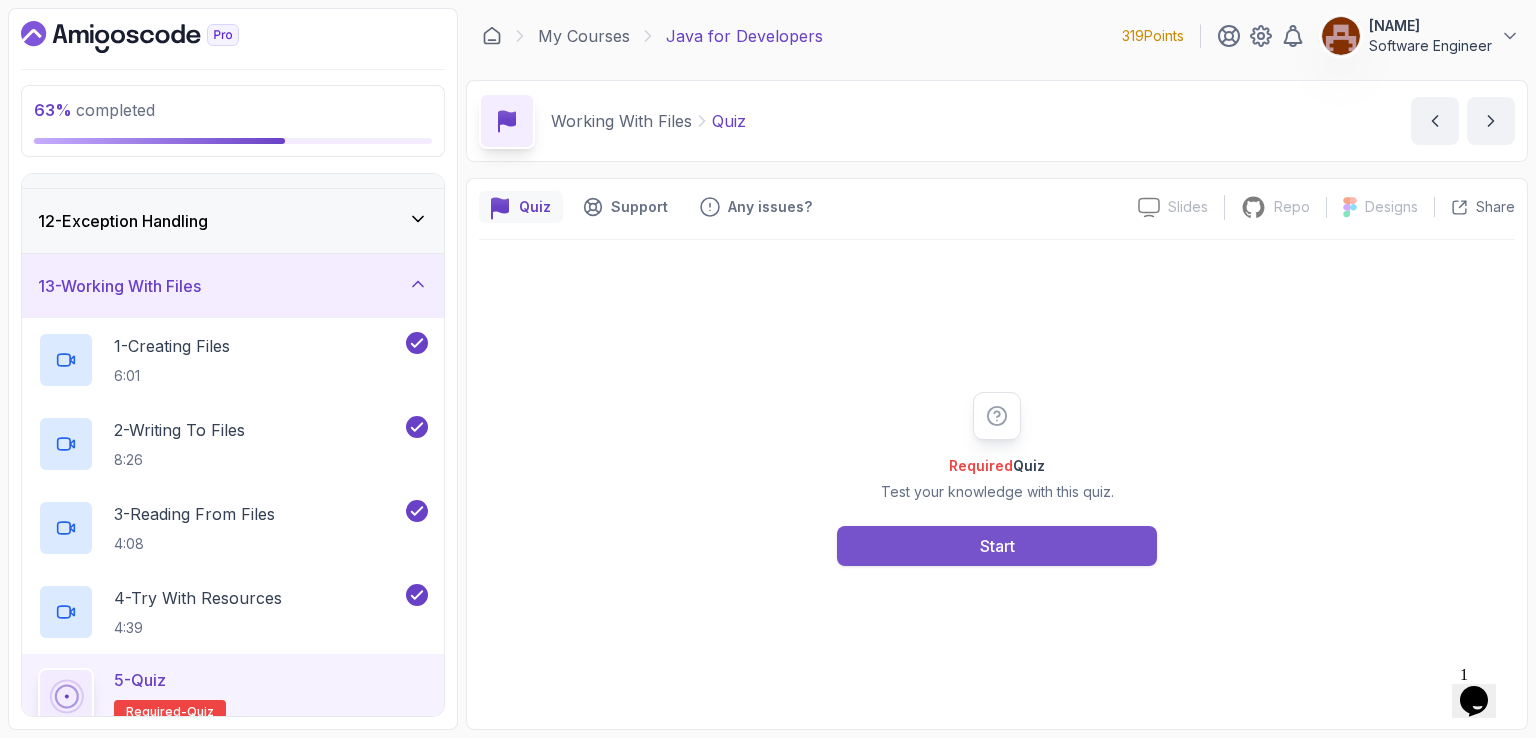 click on "Start" at bounding box center [997, 546] 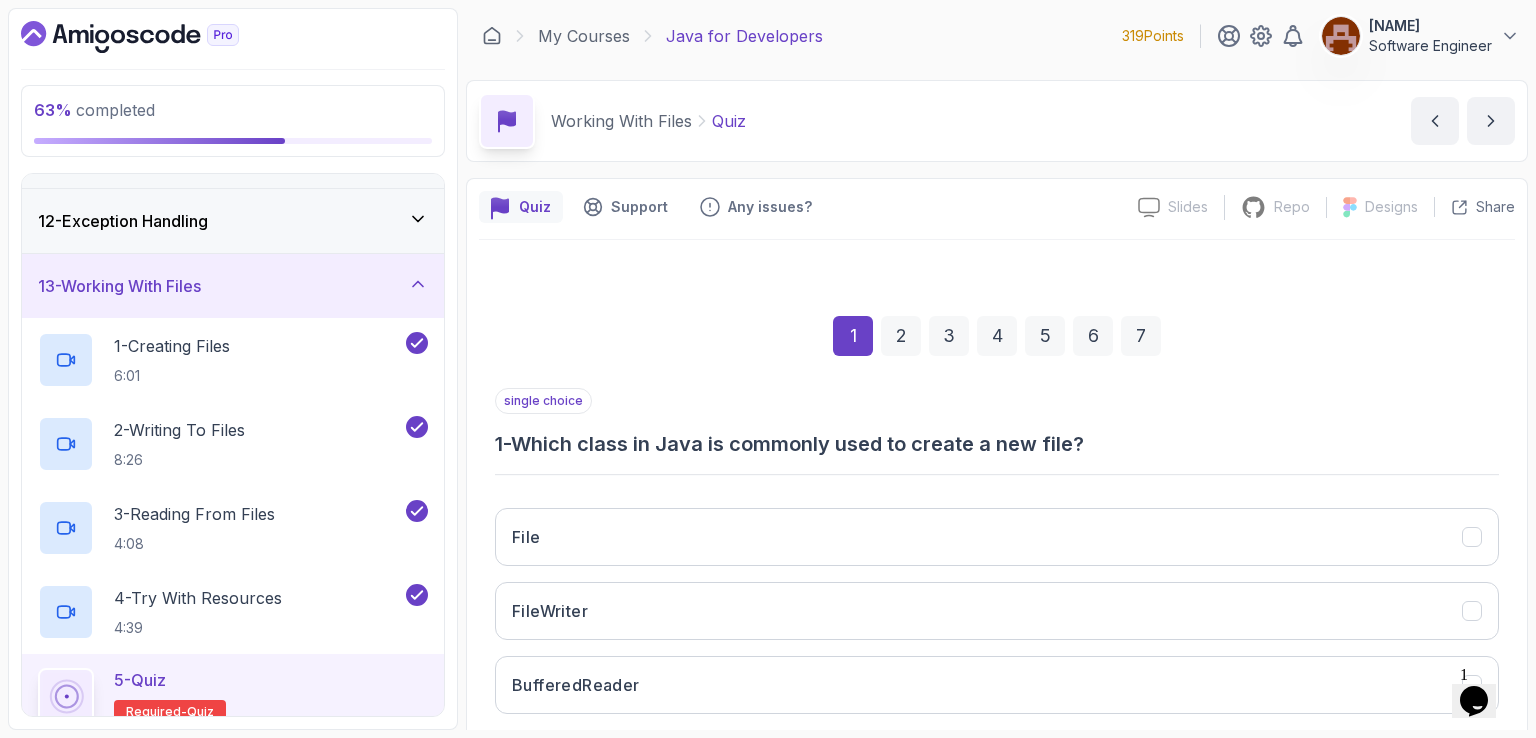 scroll, scrollTop: 184, scrollLeft: 0, axis: vertical 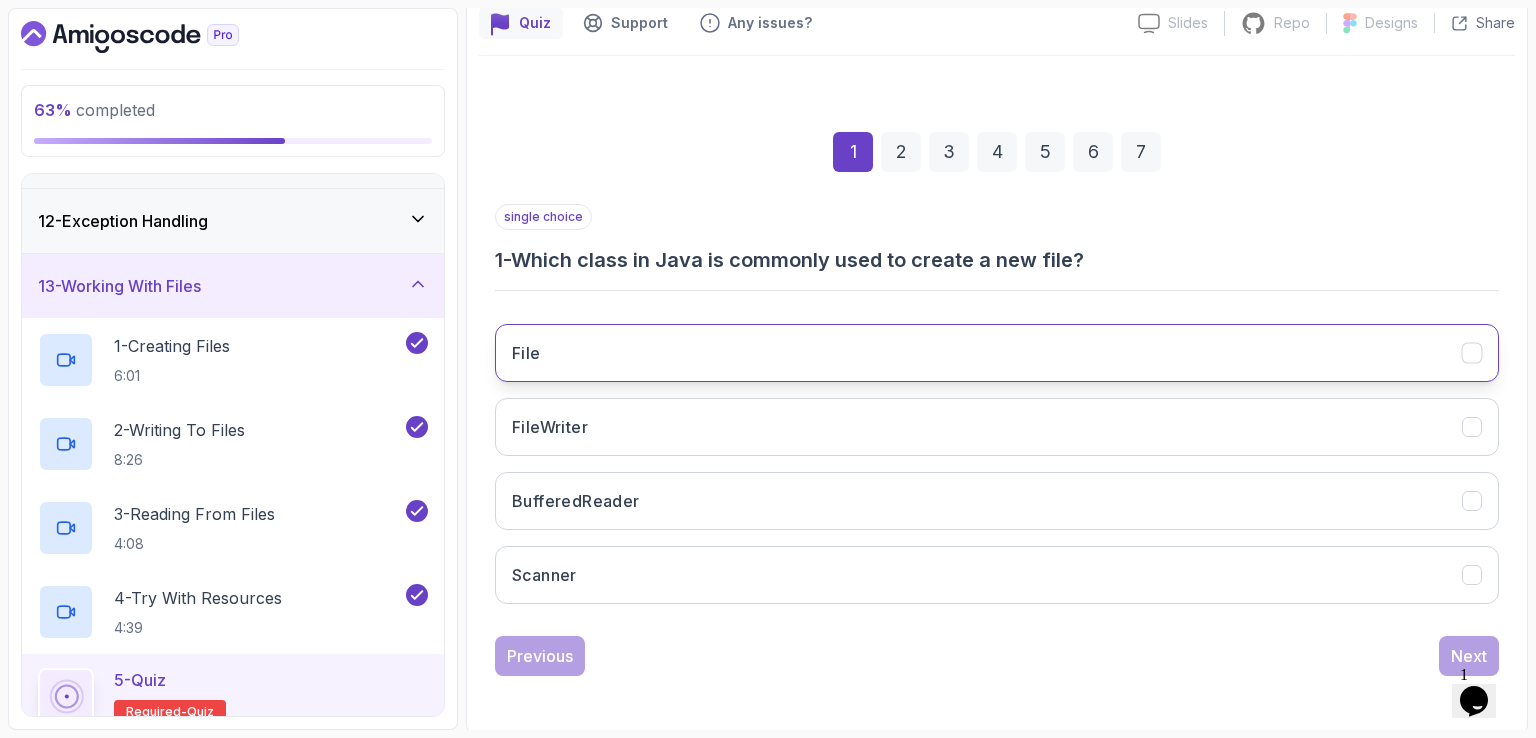 click on "File" at bounding box center [997, 353] 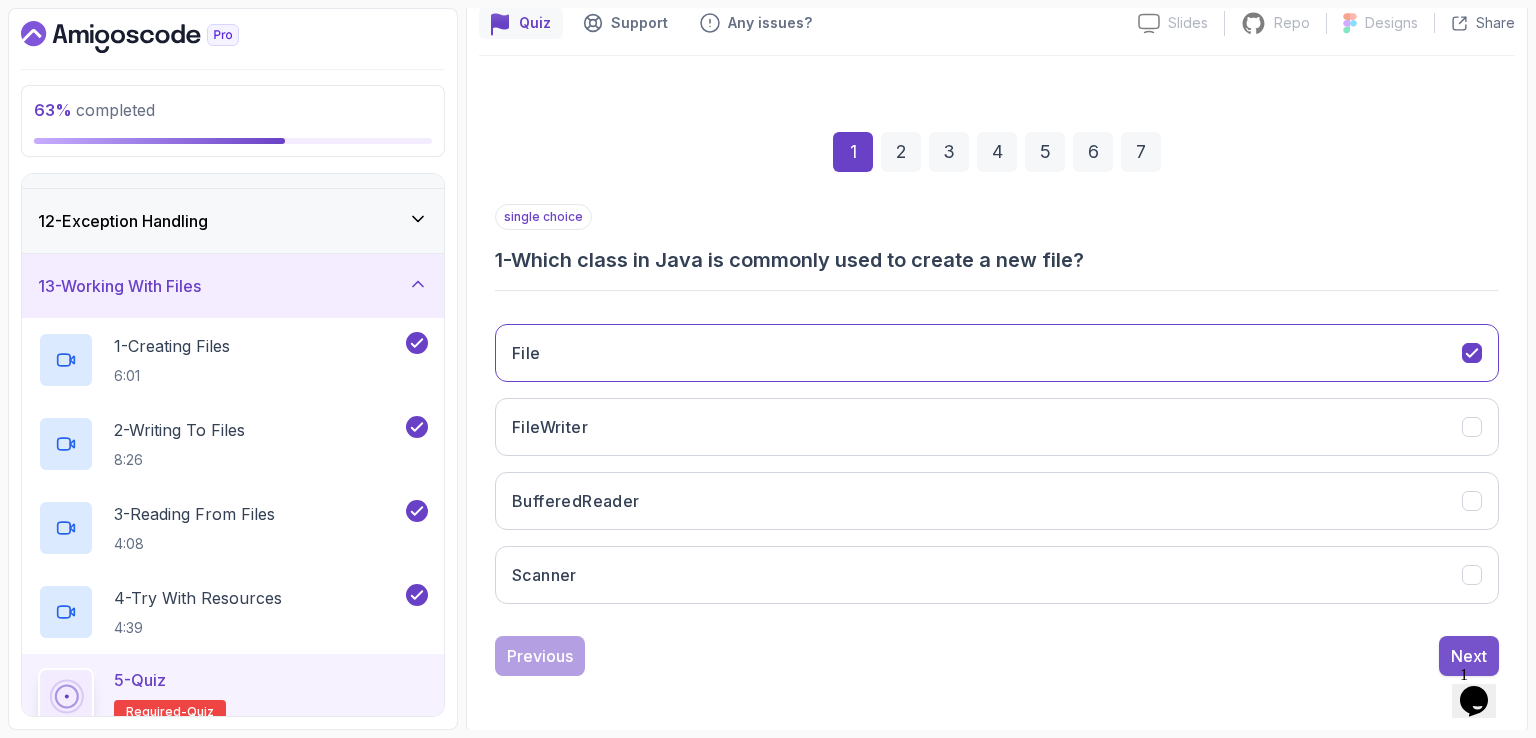 click on "Next" at bounding box center (1469, 656) 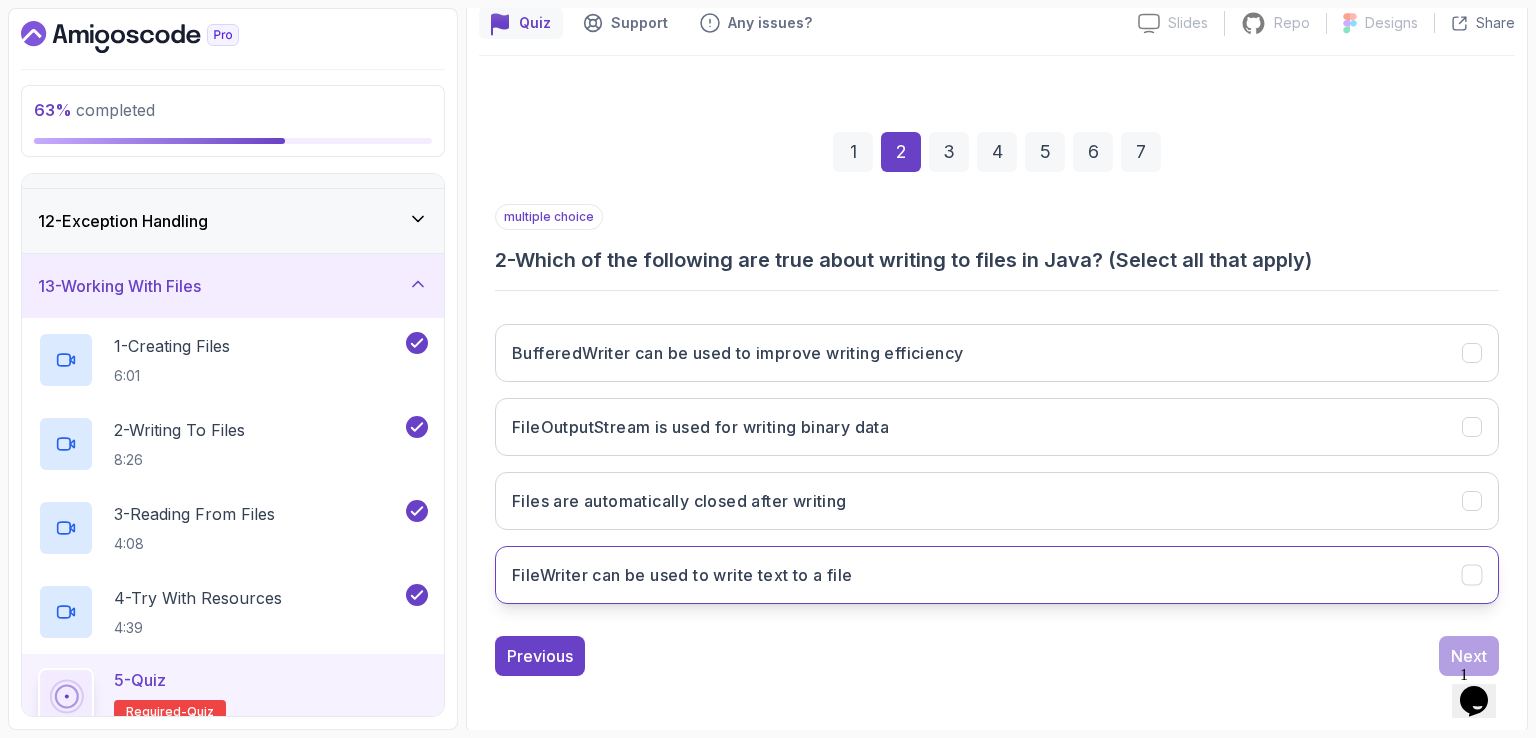 click 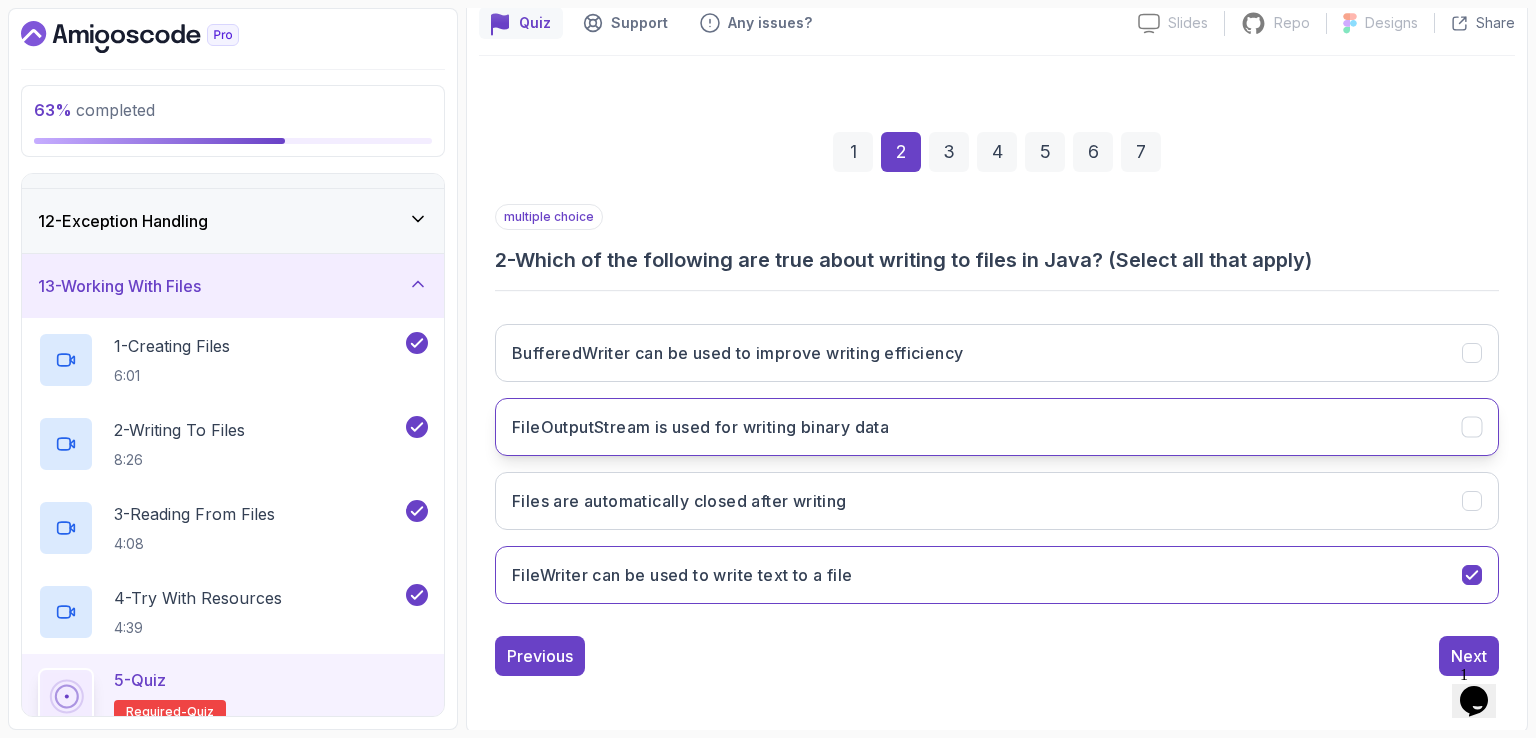 click on "FileOutputStream is used for writing binary data" at bounding box center (997, 427) 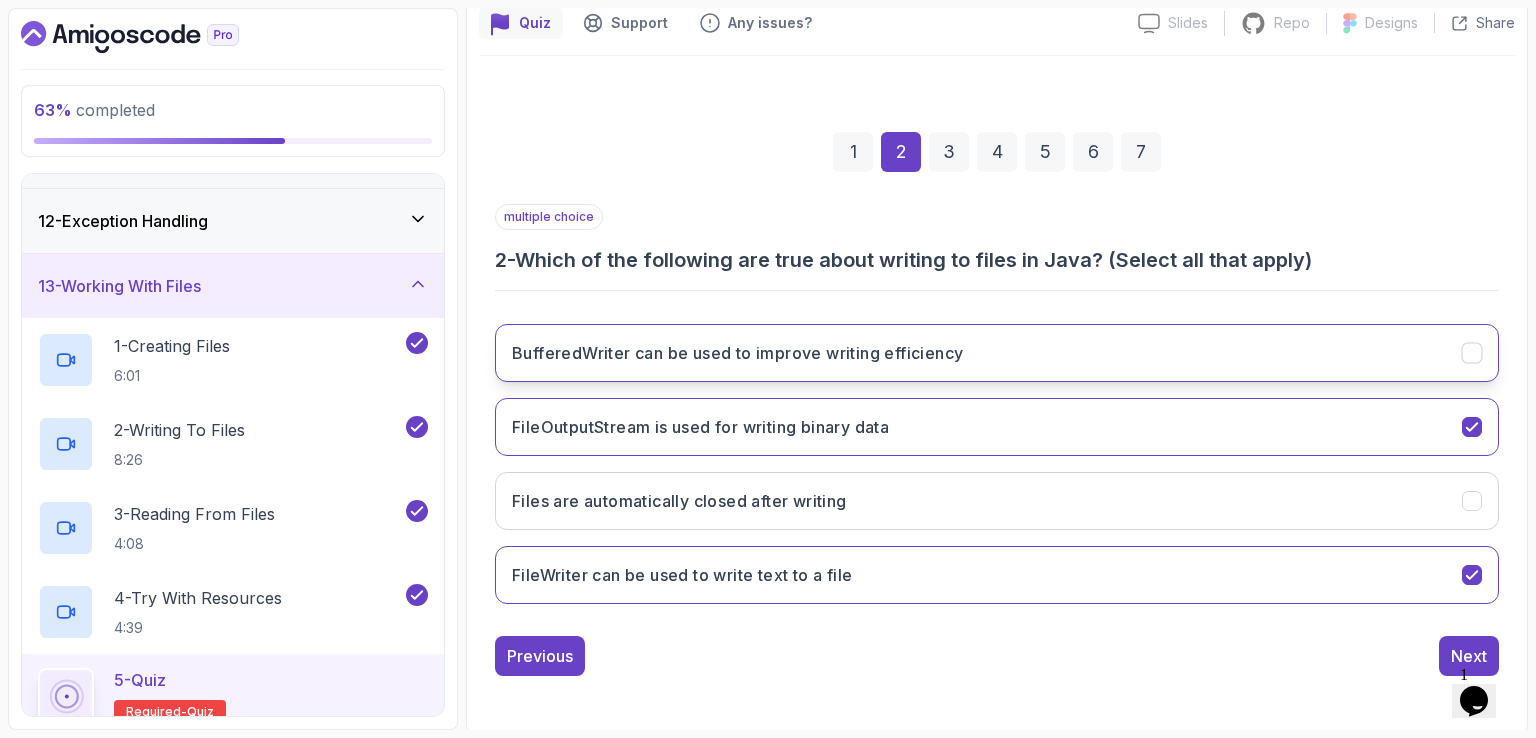 click on "BufferedWriter can be used to improve writing efficiency" at bounding box center (997, 353) 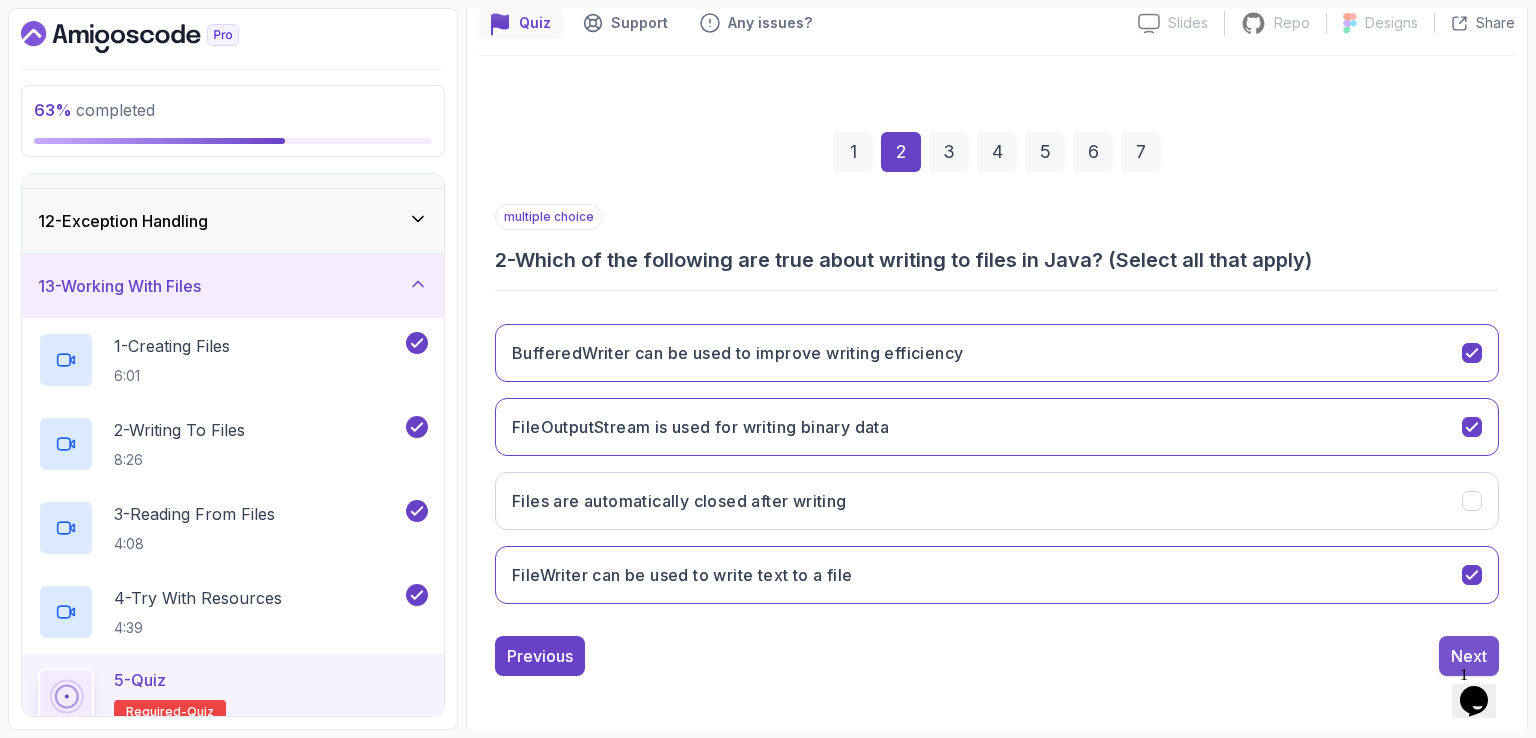 click on "Next" at bounding box center (1469, 656) 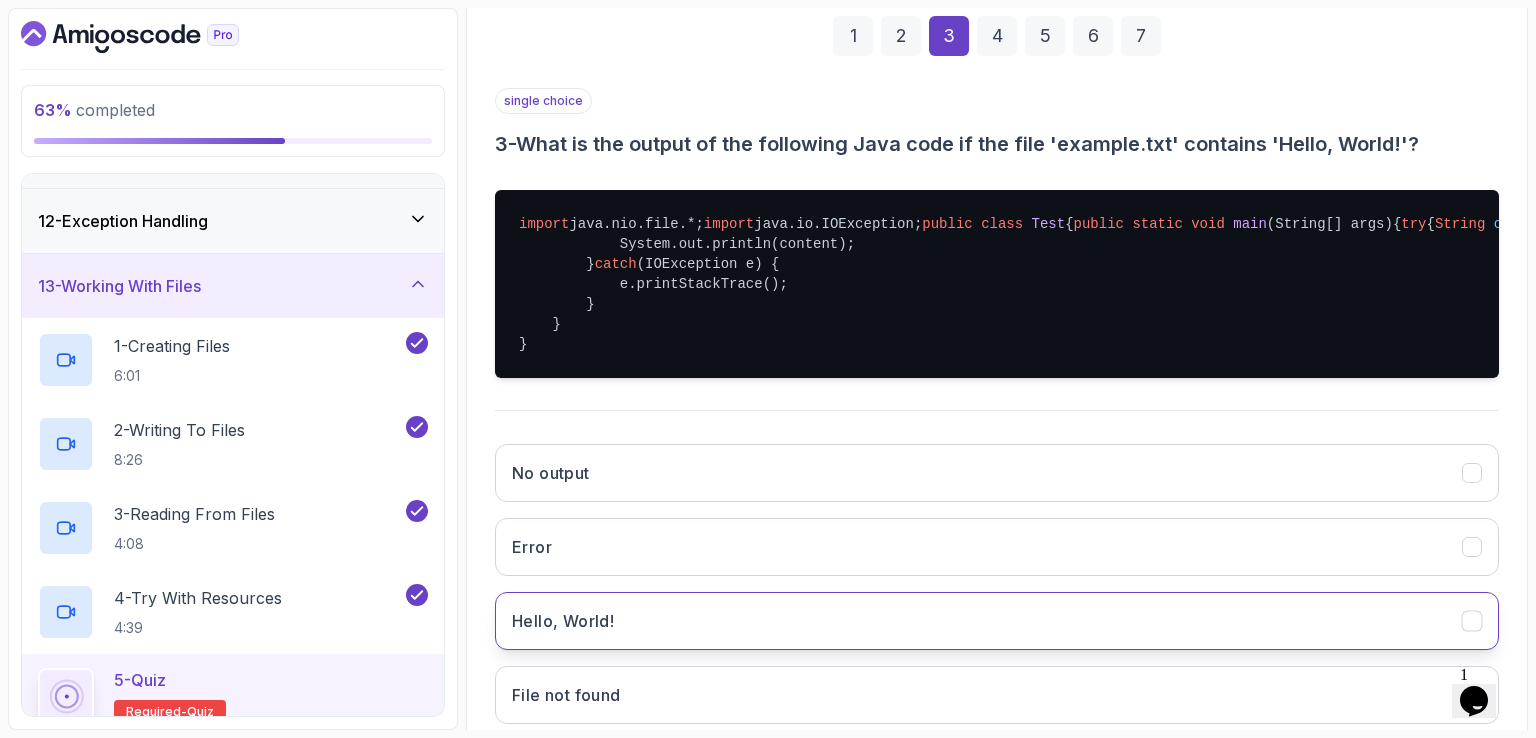 scroll, scrollTop: 500, scrollLeft: 0, axis: vertical 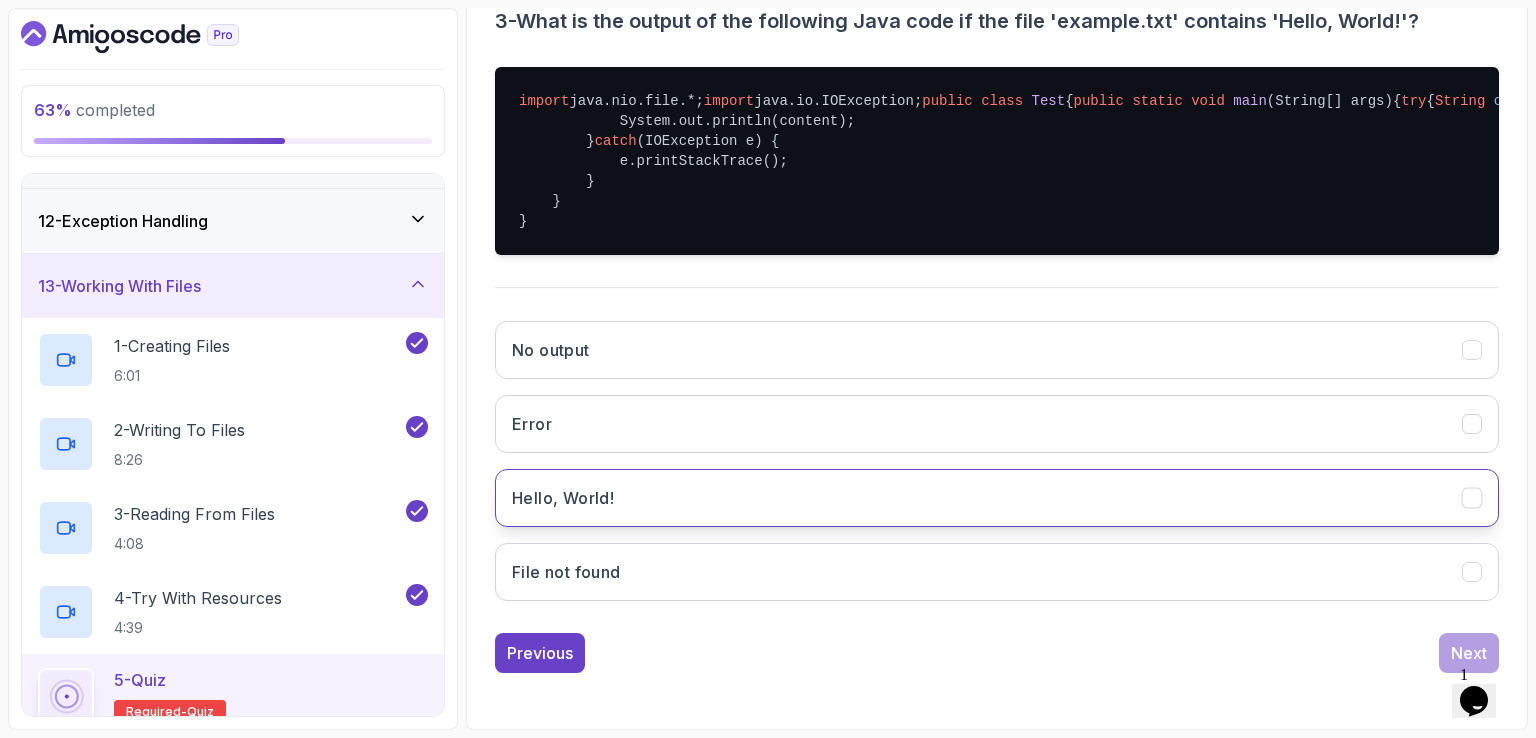 click on "Hello, World!" at bounding box center [997, 498] 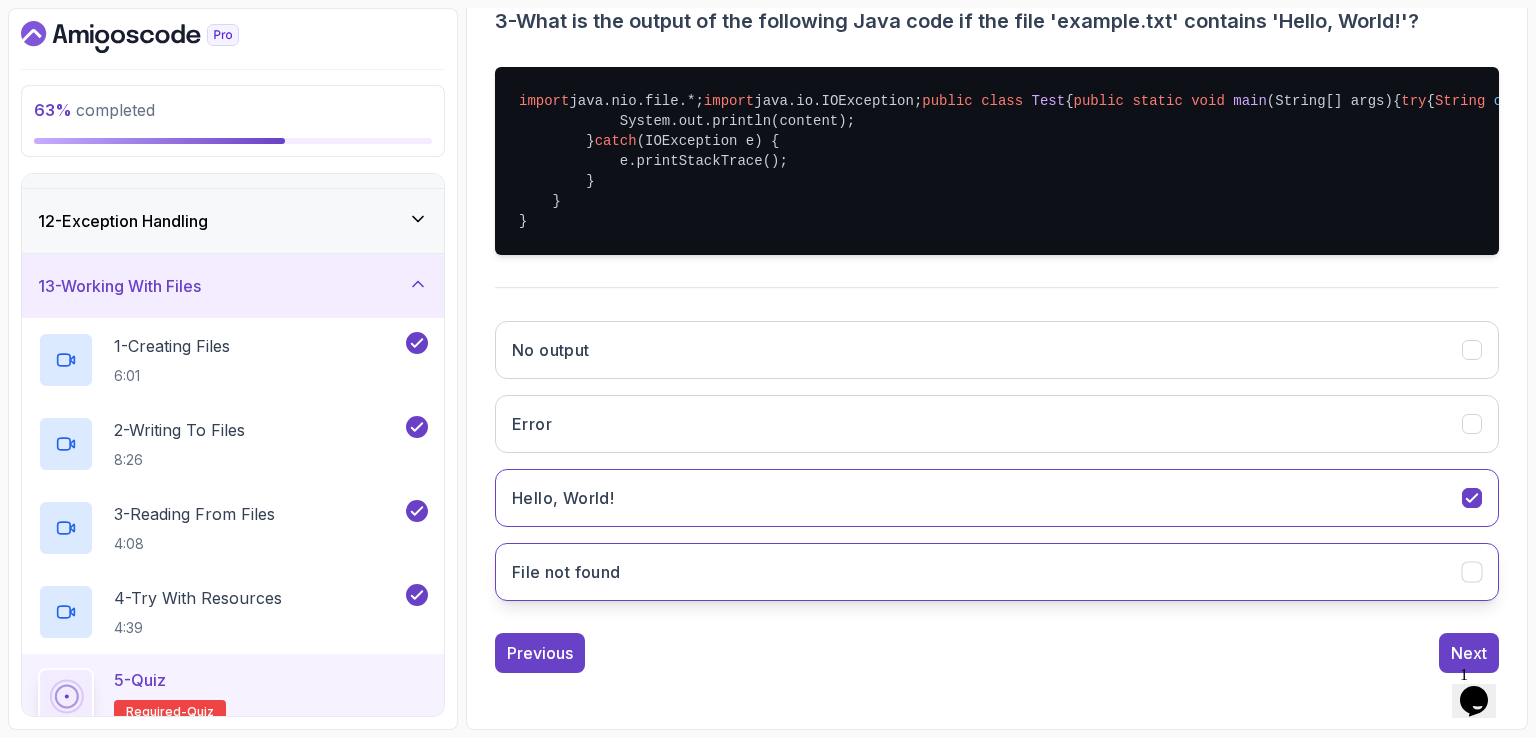scroll, scrollTop: 520, scrollLeft: 0, axis: vertical 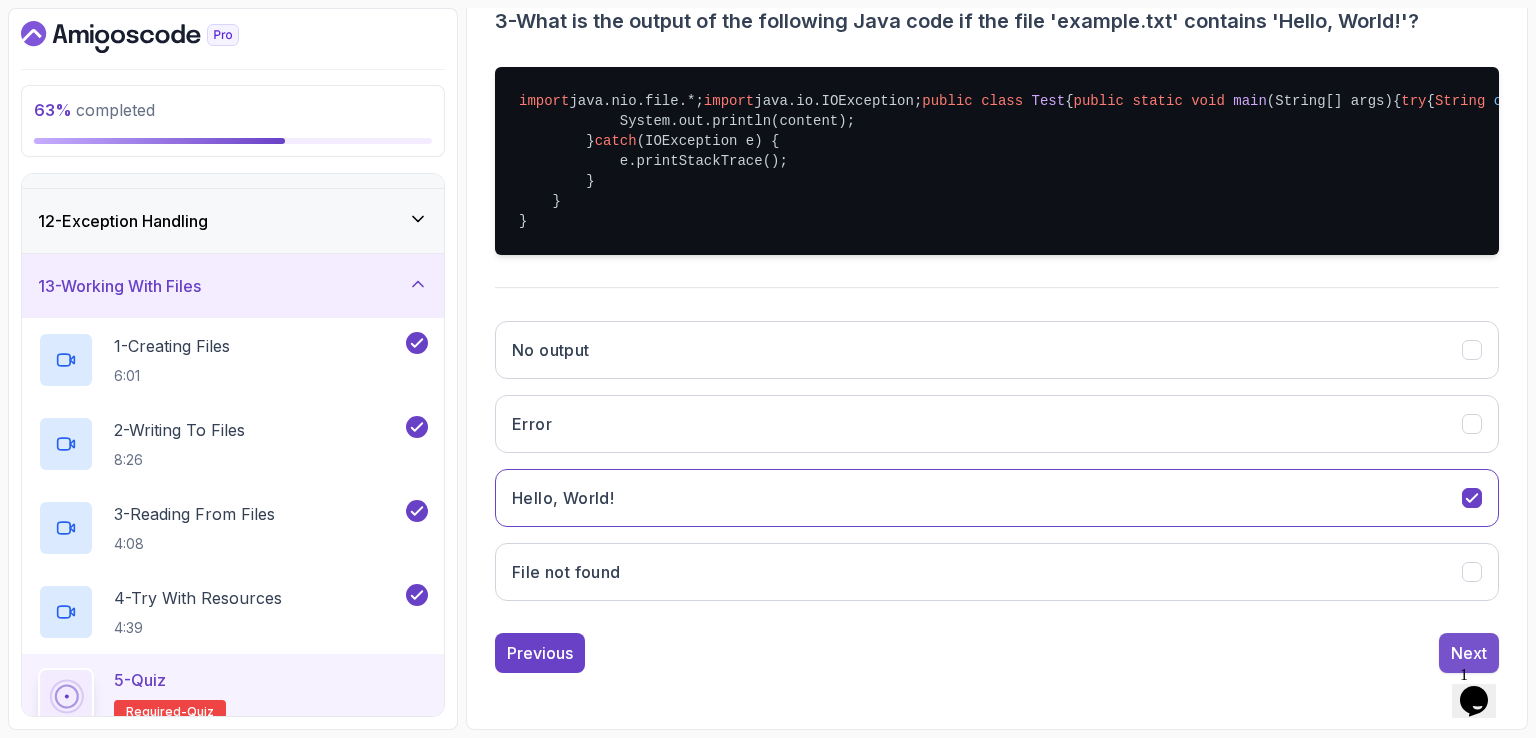 click on "Next" at bounding box center (1469, 653) 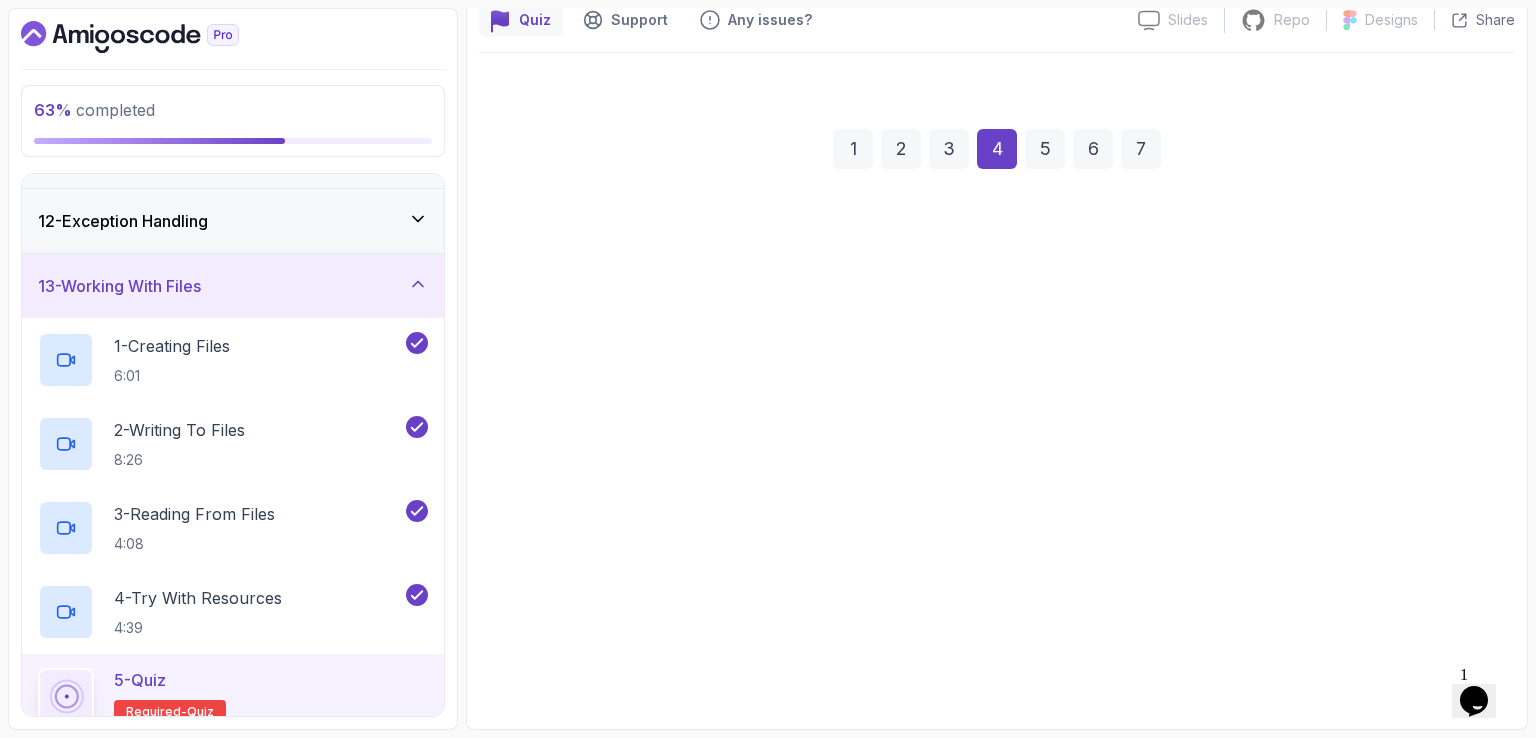 scroll, scrollTop: 184, scrollLeft: 0, axis: vertical 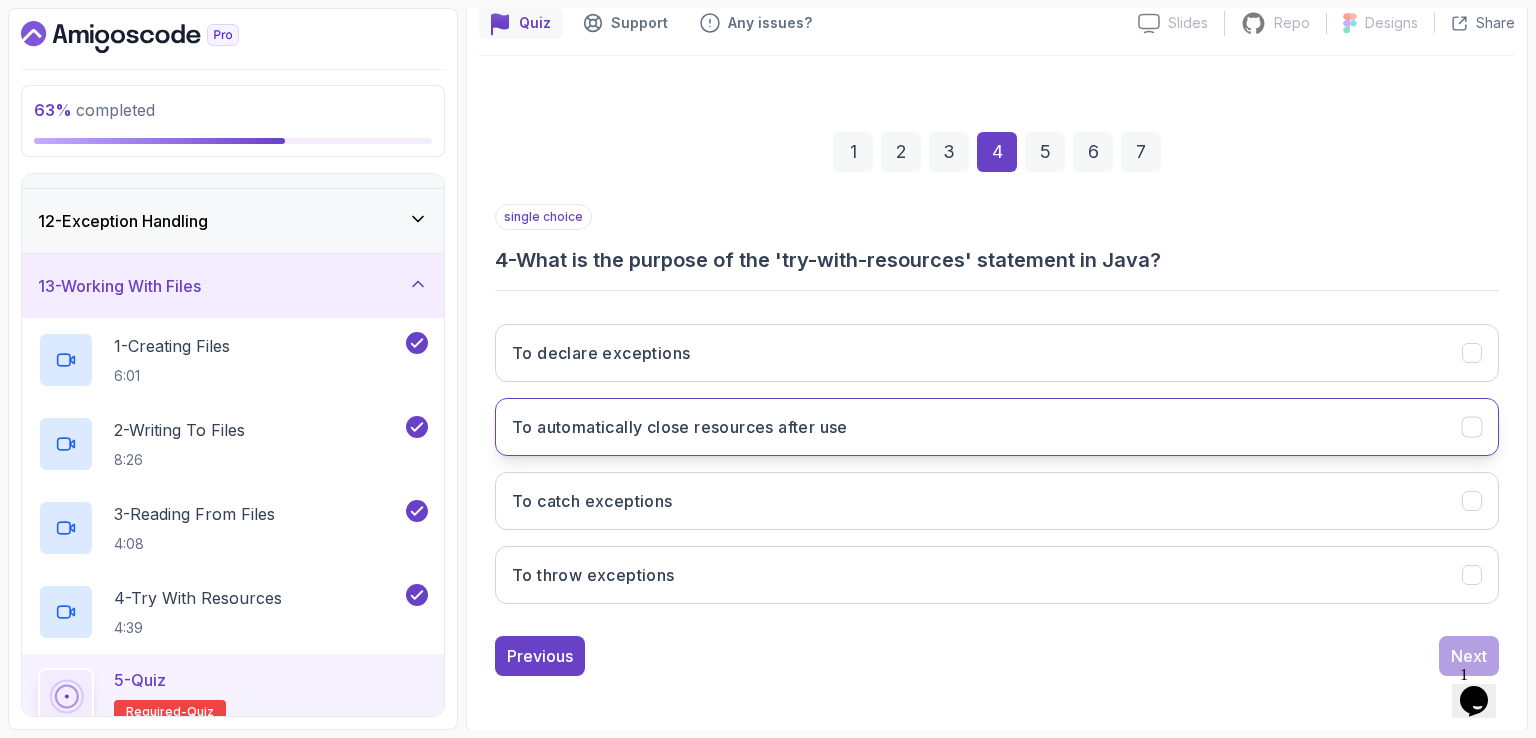 click on "To automatically close resources after use" at bounding box center (997, 427) 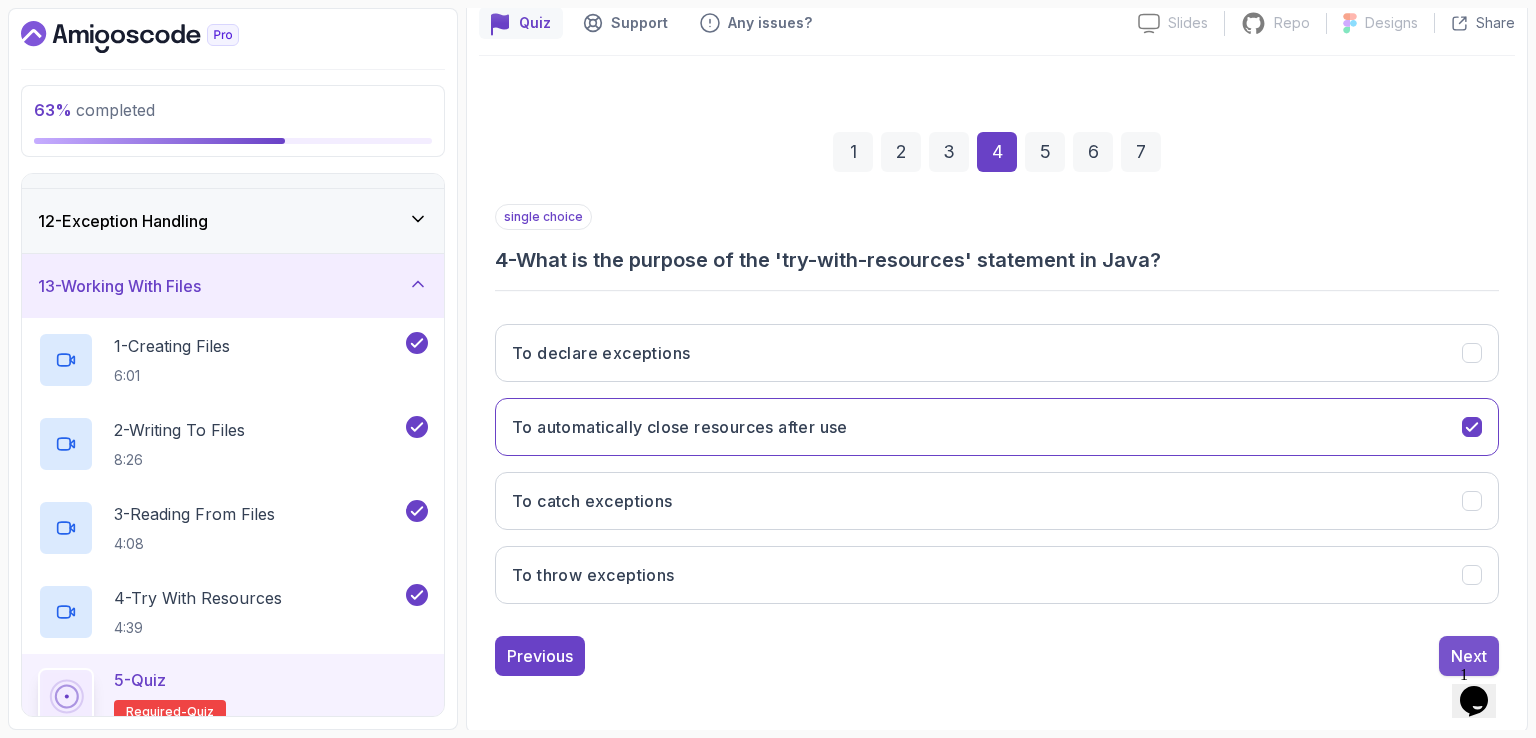 click on "Next" at bounding box center (1469, 656) 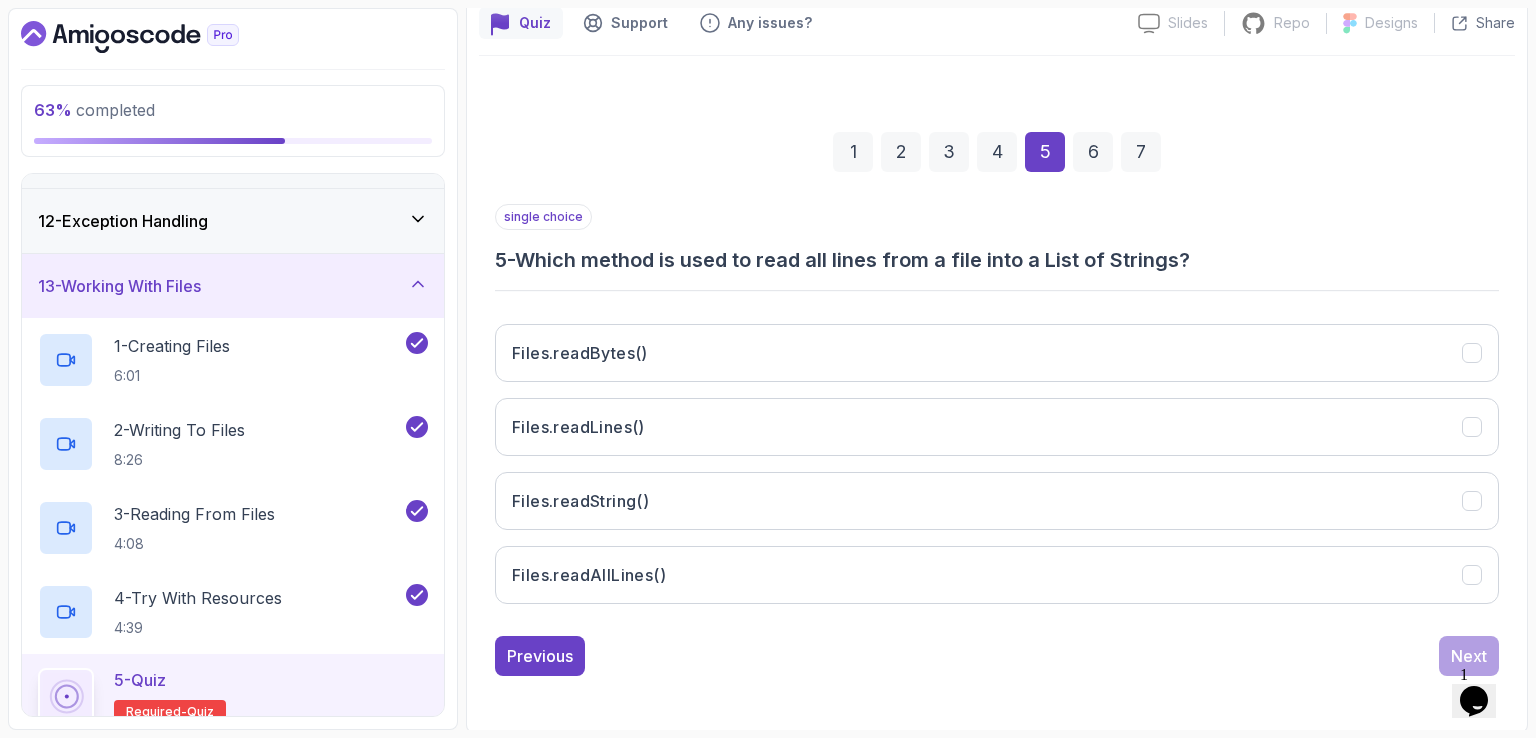 click on "1 2 3 4 5 6 7" at bounding box center [997, 152] 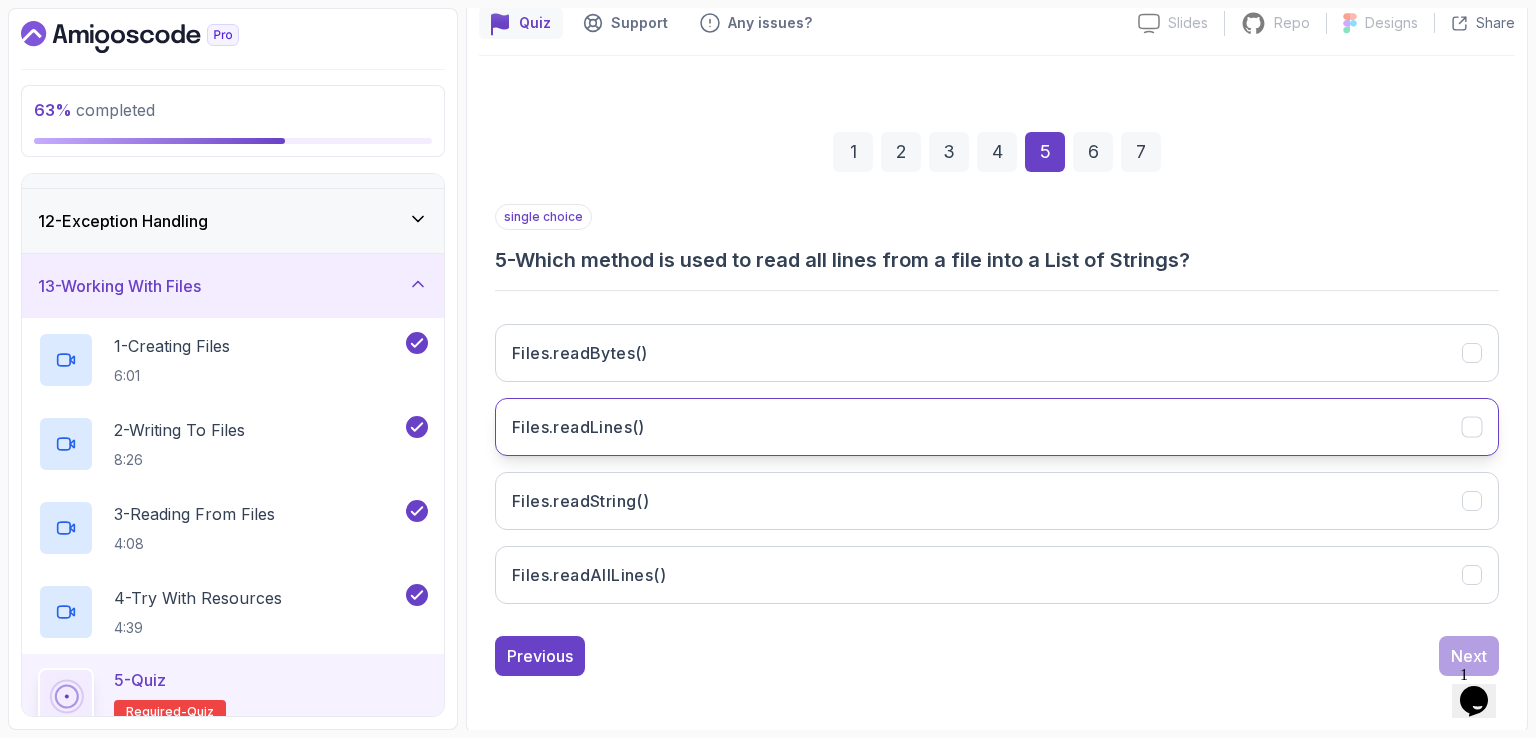 click on "Files.readLines()" at bounding box center [997, 427] 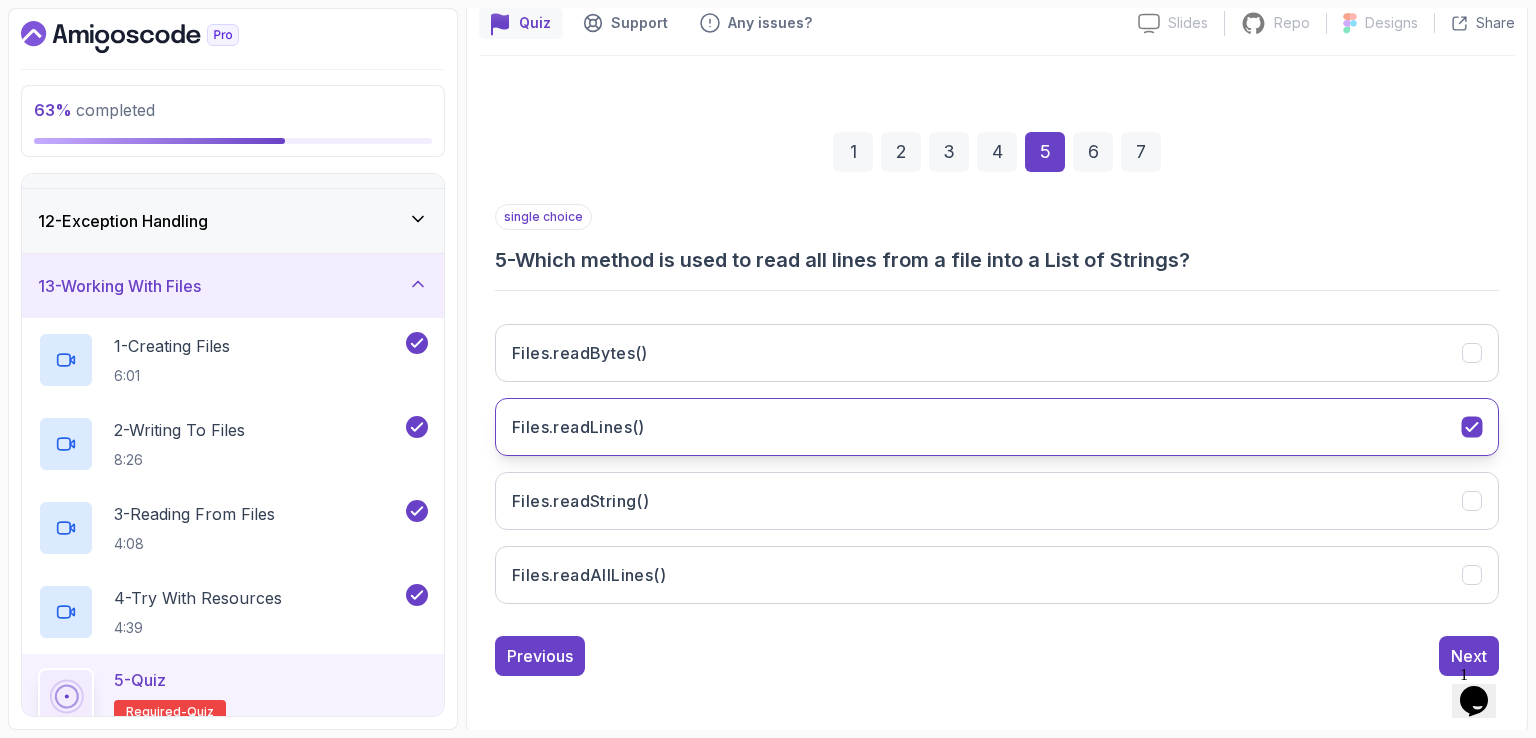 click on "Files.readLines()" at bounding box center [997, 427] 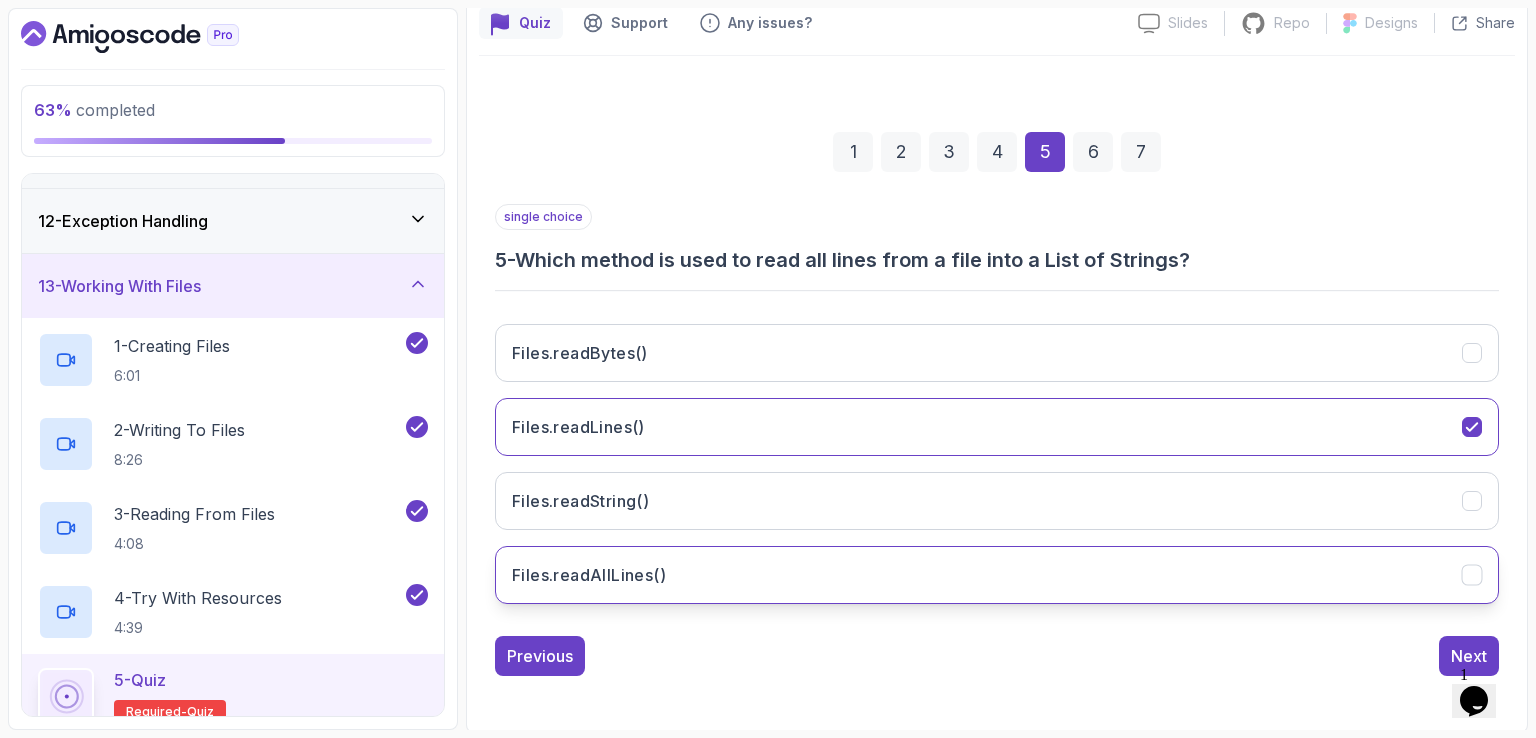 drag, startPoint x: 1373, startPoint y: 589, endPoint x: 1387, endPoint y: 599, distance: 17.20465 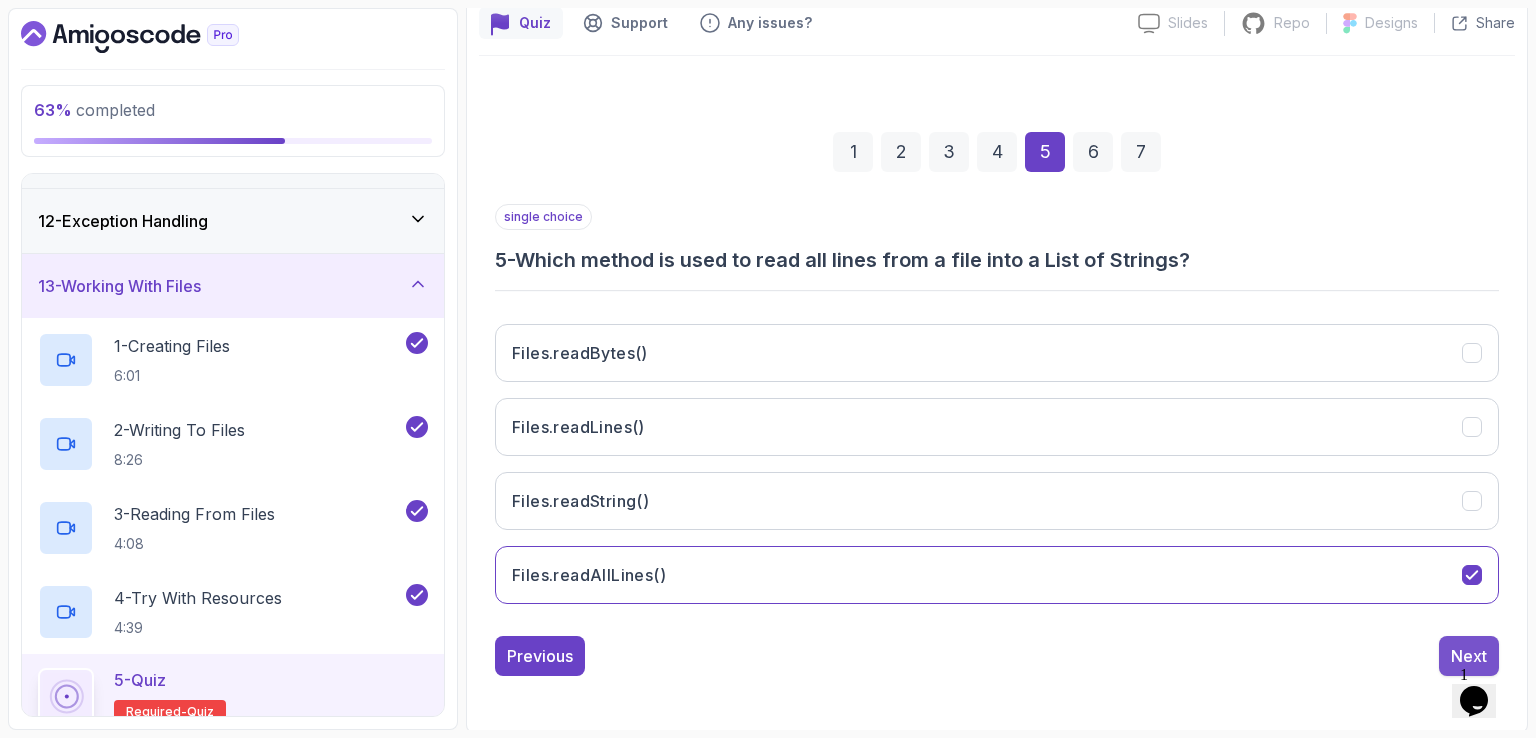 click on "Next" at bounding box center [1469, 656] 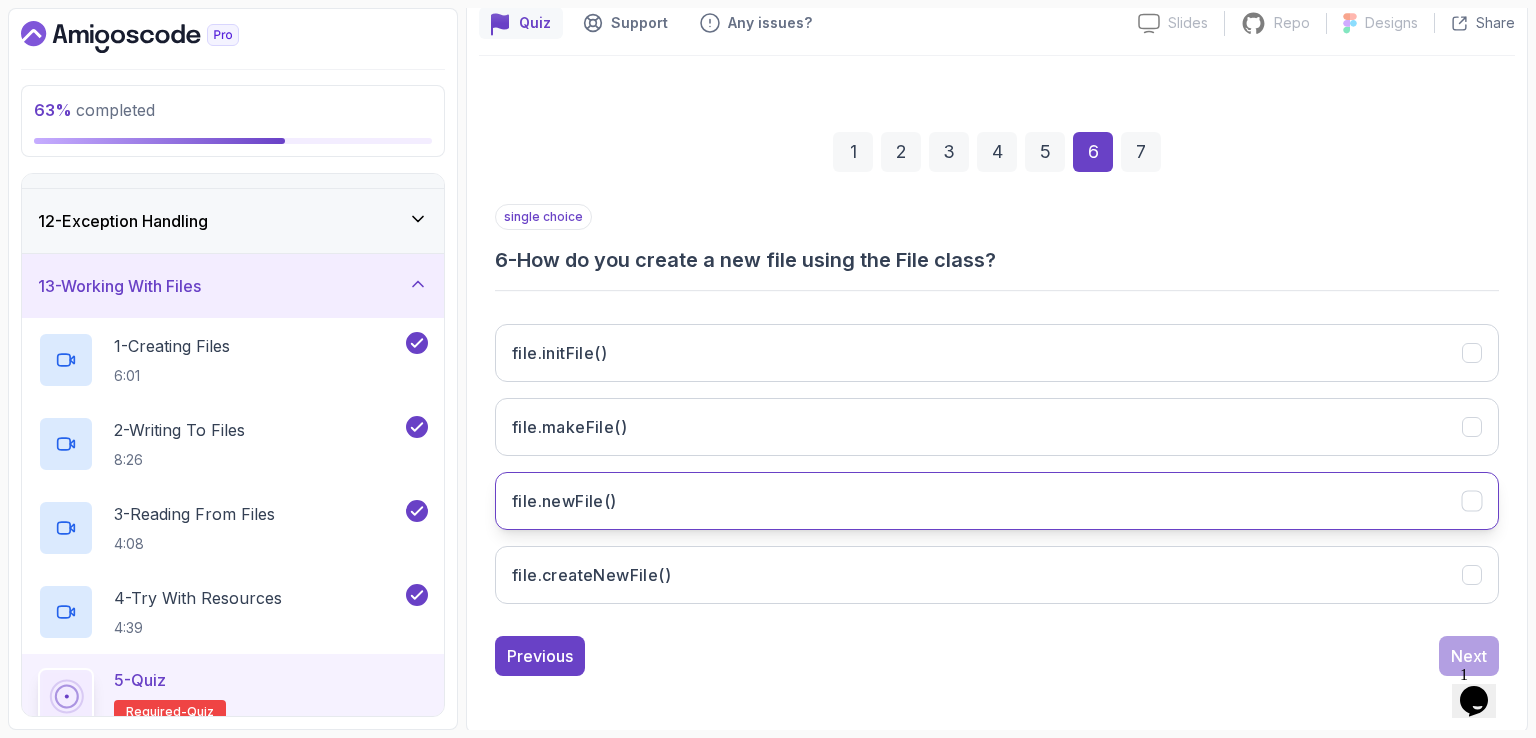 click on "file.newFile()" at bounding box center (997, 501) 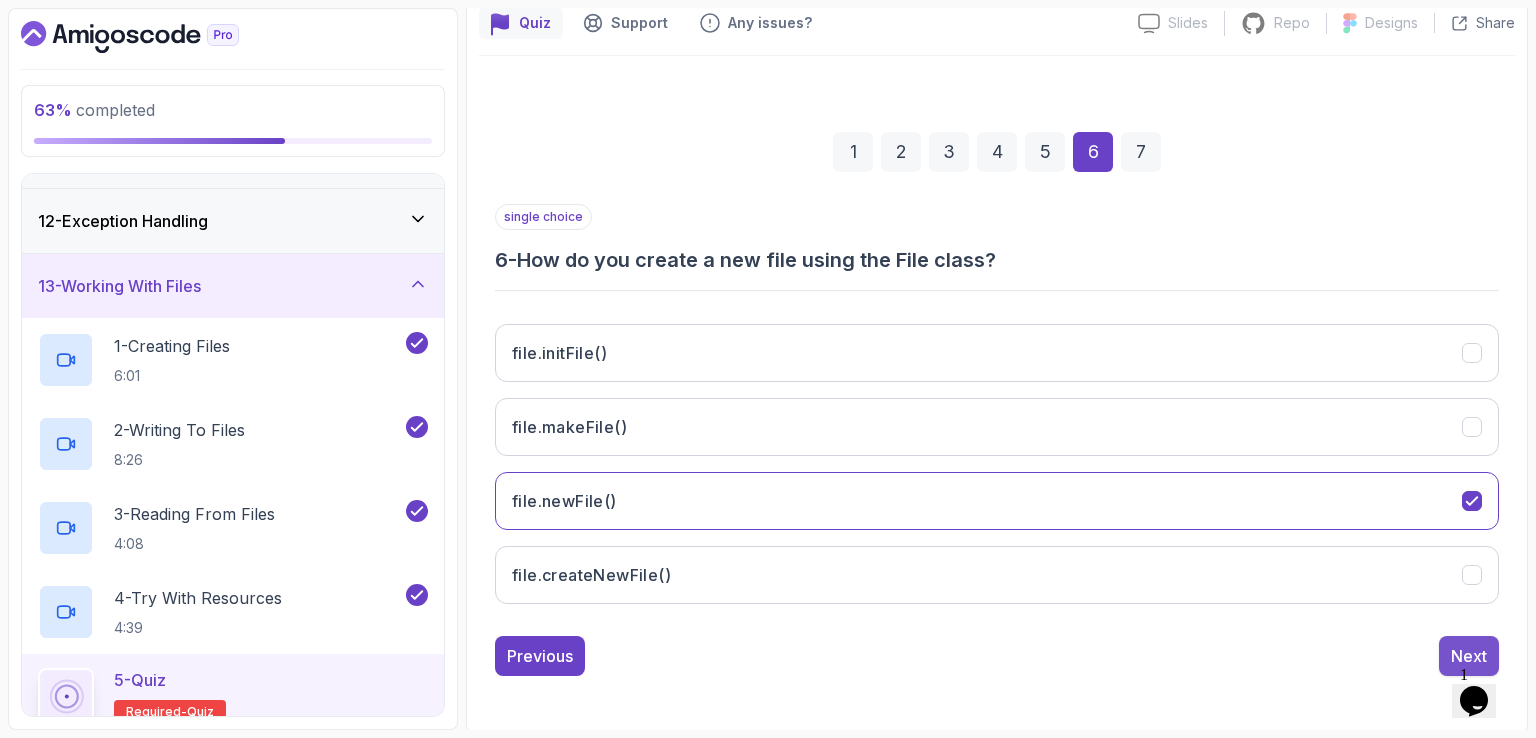 click on "Next" at bounding box center (1469, 656) 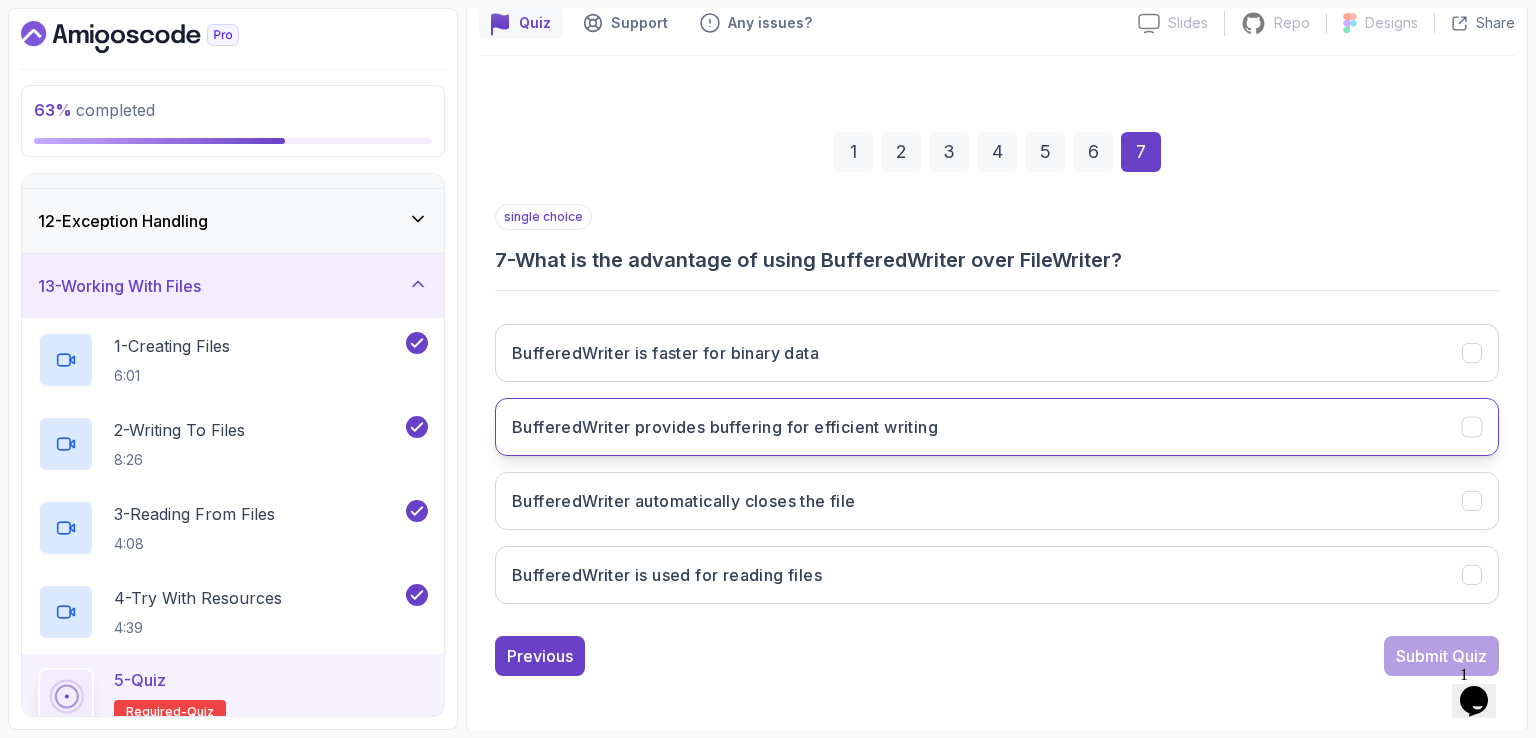 click on "BufferedWriter provides buffering for efficient writing" at bounding box center (997, 427) 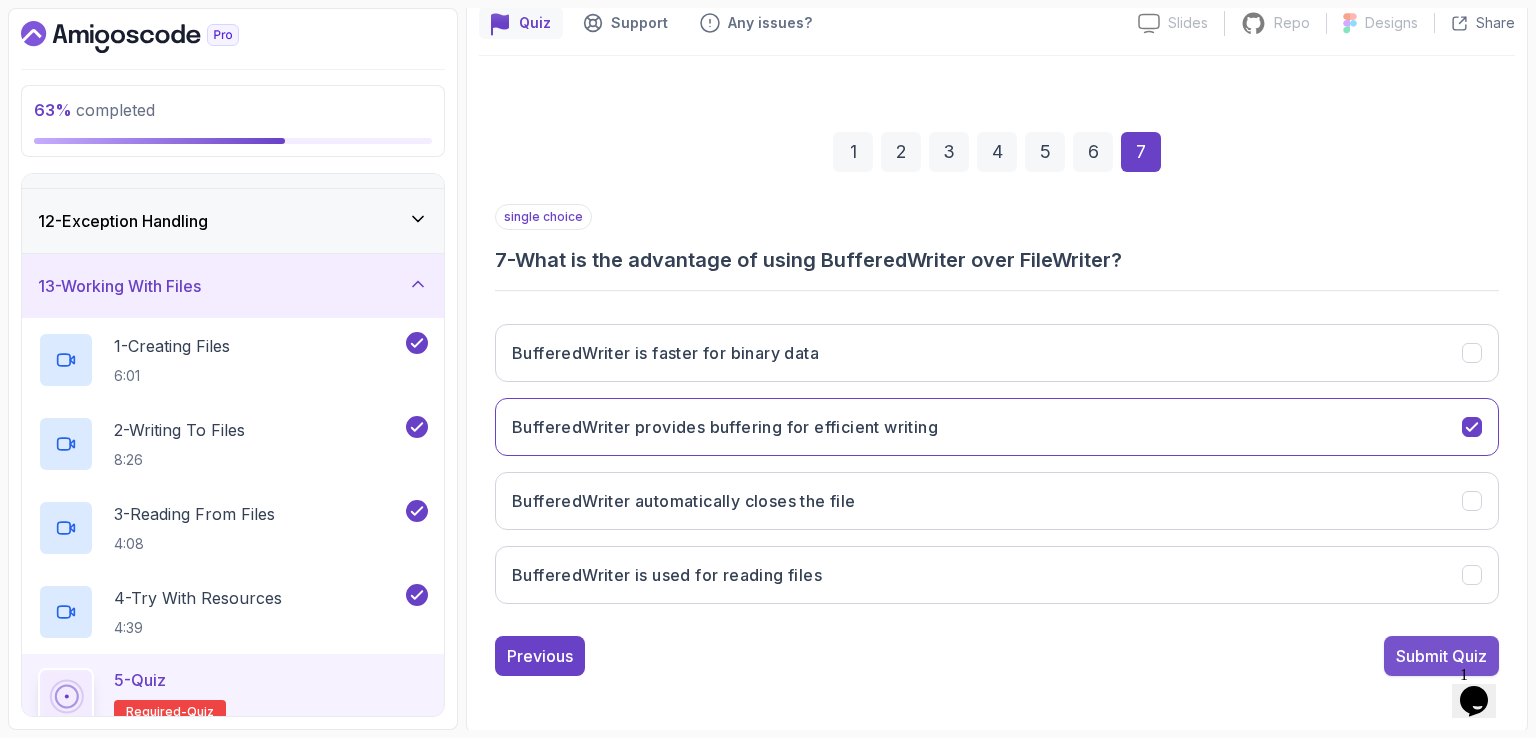 click on "Submit Quiz" at bounding box center (1441, 656) 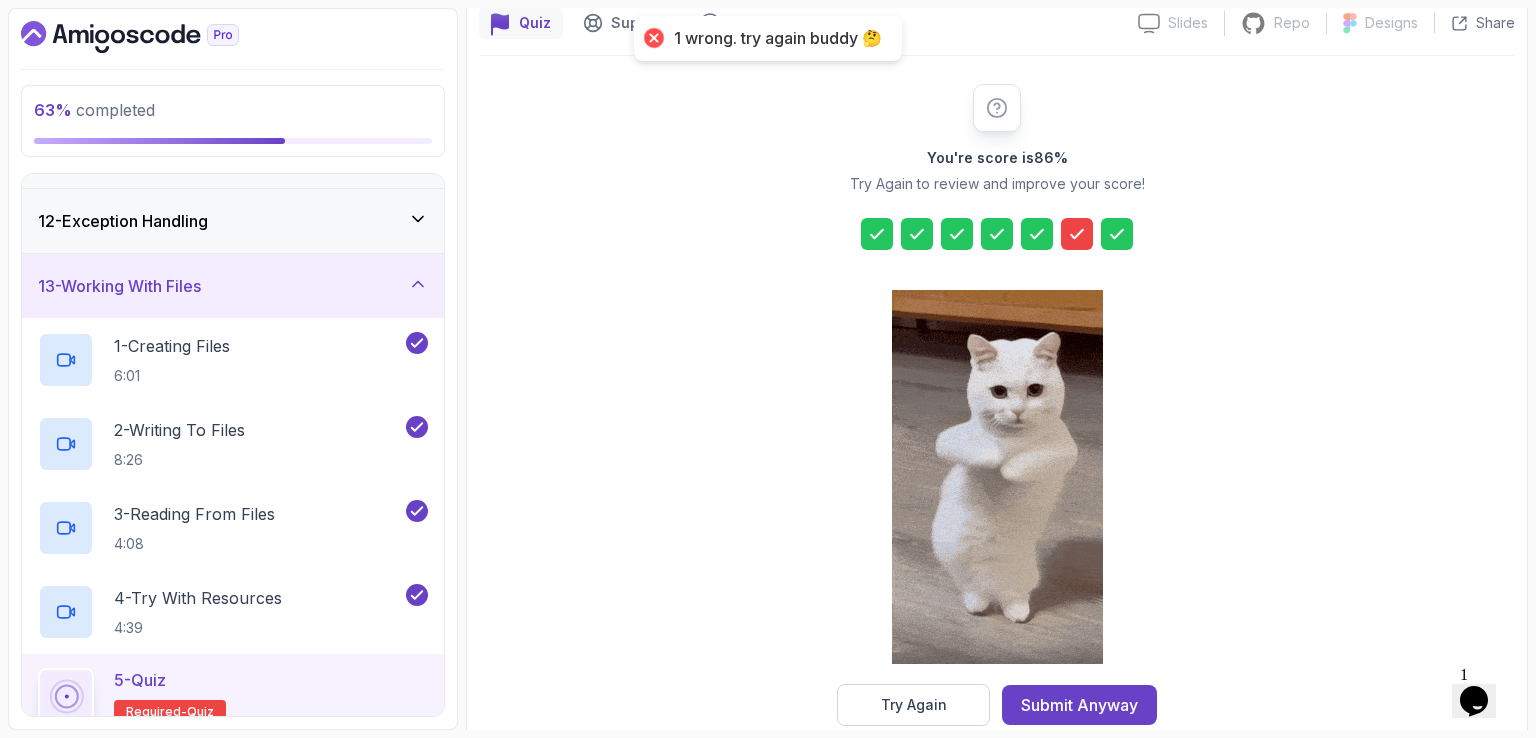 click on "You're score is  86 % Try Again to review and improve your score! Try Again Submit Anyway" at bounding box center (997, 405) 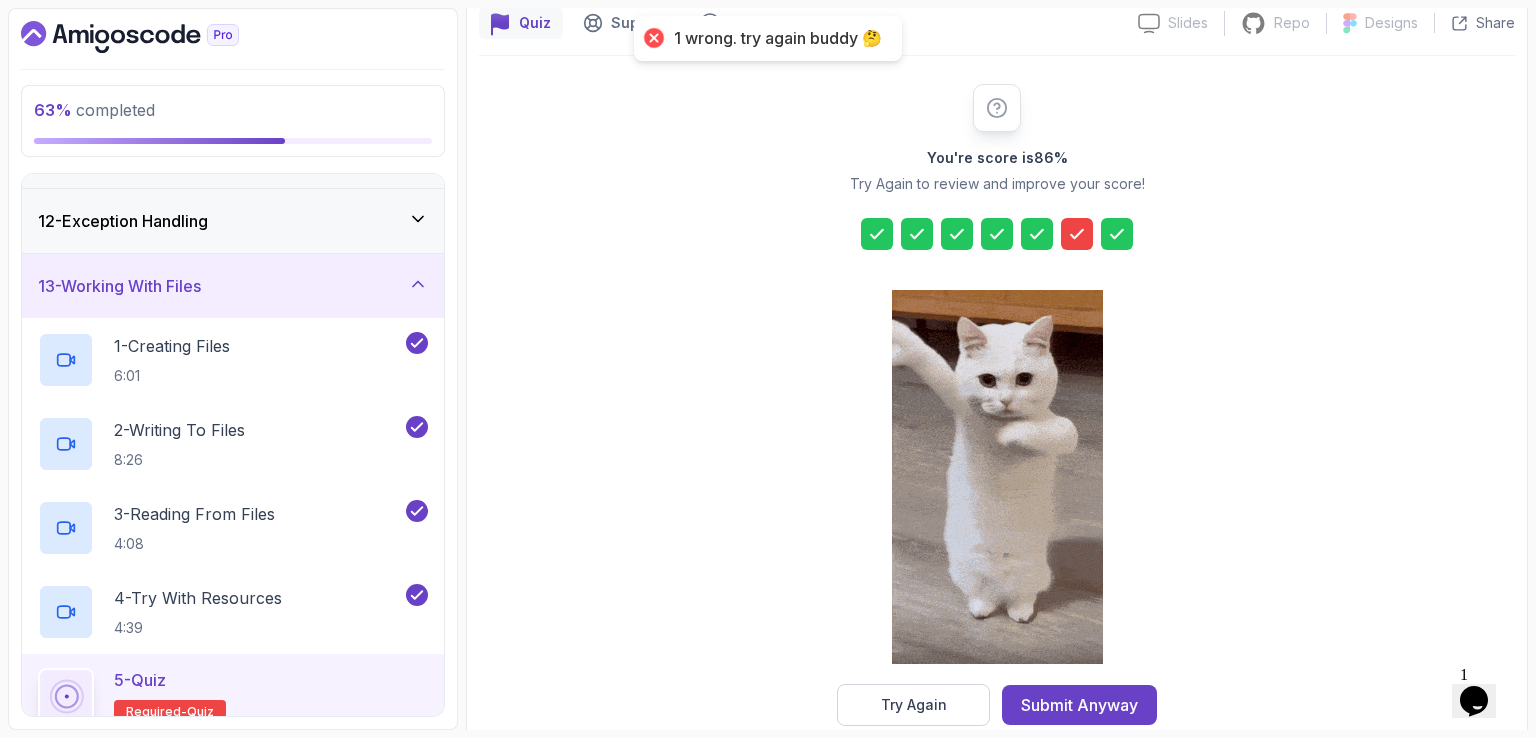 drag, startPoint x: 1307, startPoint y: 169, endPoint x: 1090, endPoint y: 233, distance: 226.24103 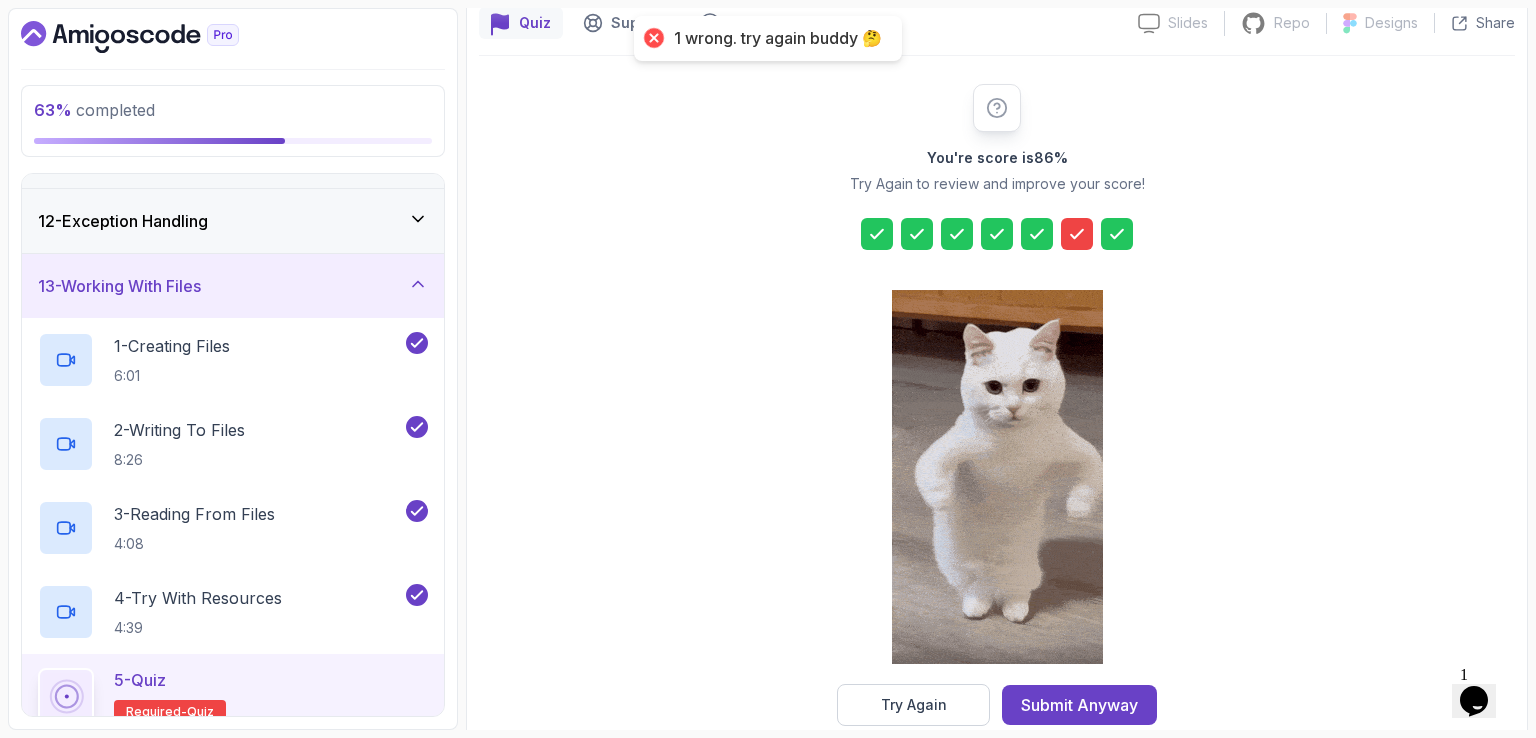 click on "You're score is  86 % Try Again to review and improve your score! Try Again Submit Anyway" at bounding box center (997, 405) 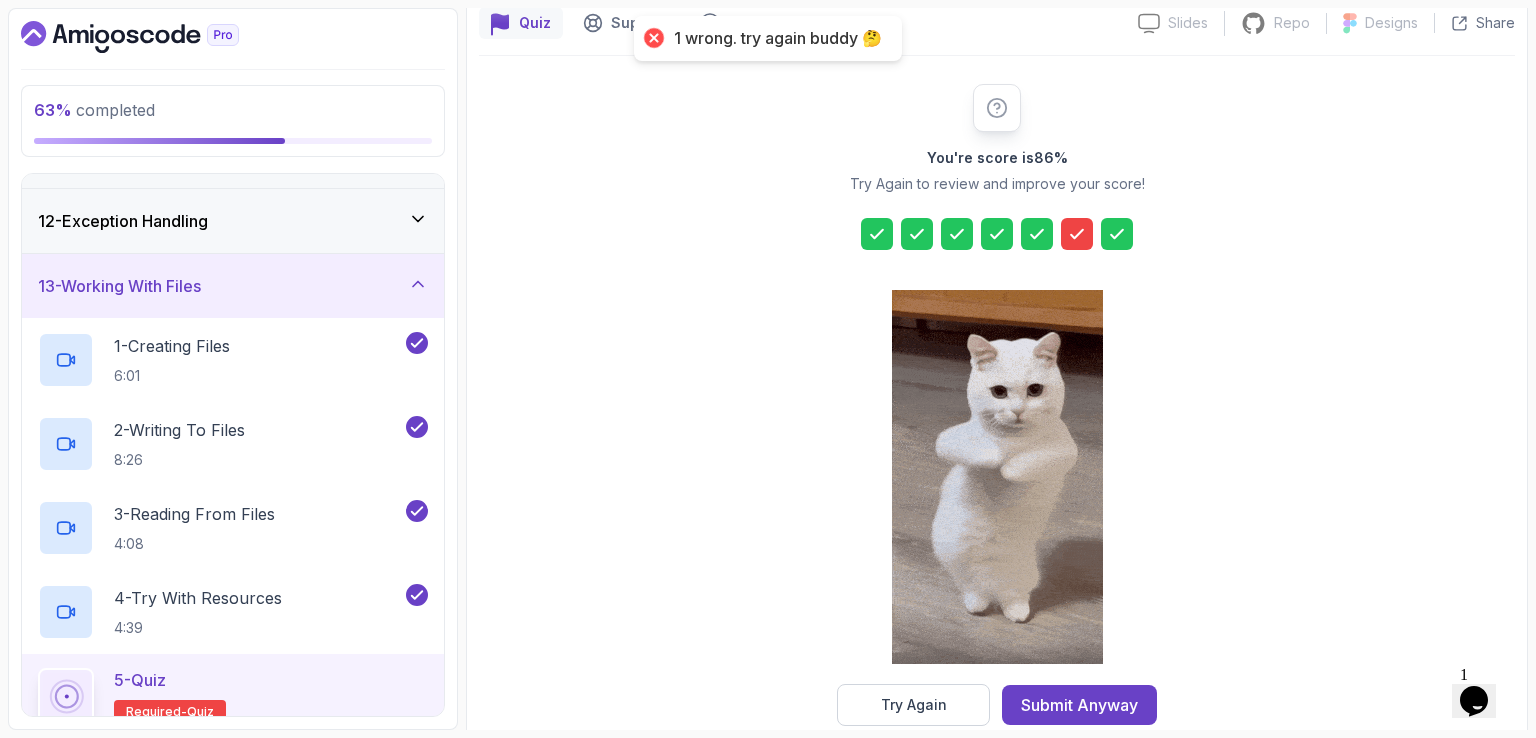click 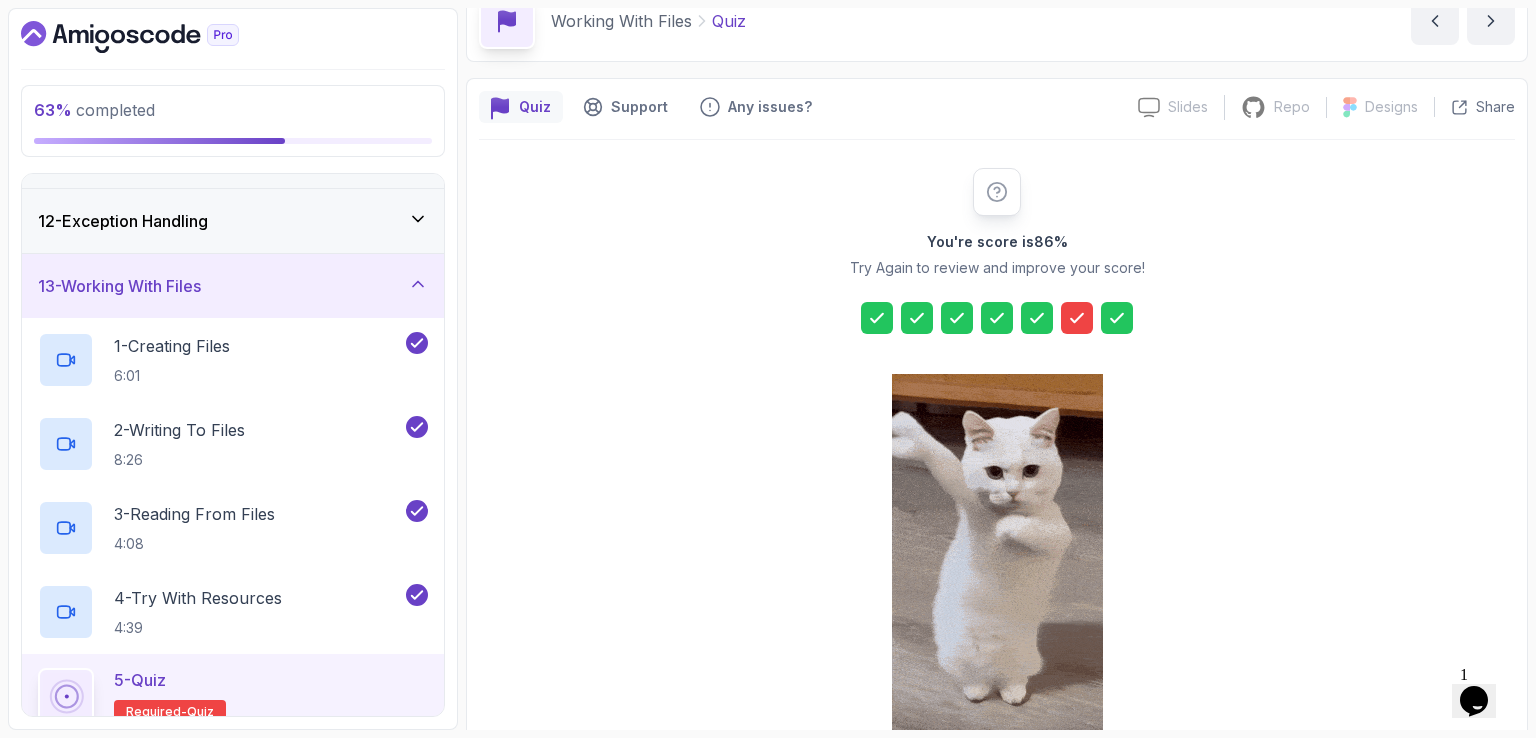 scroll, scrollTop: 220, scrollLeft: 0, axis: vertical 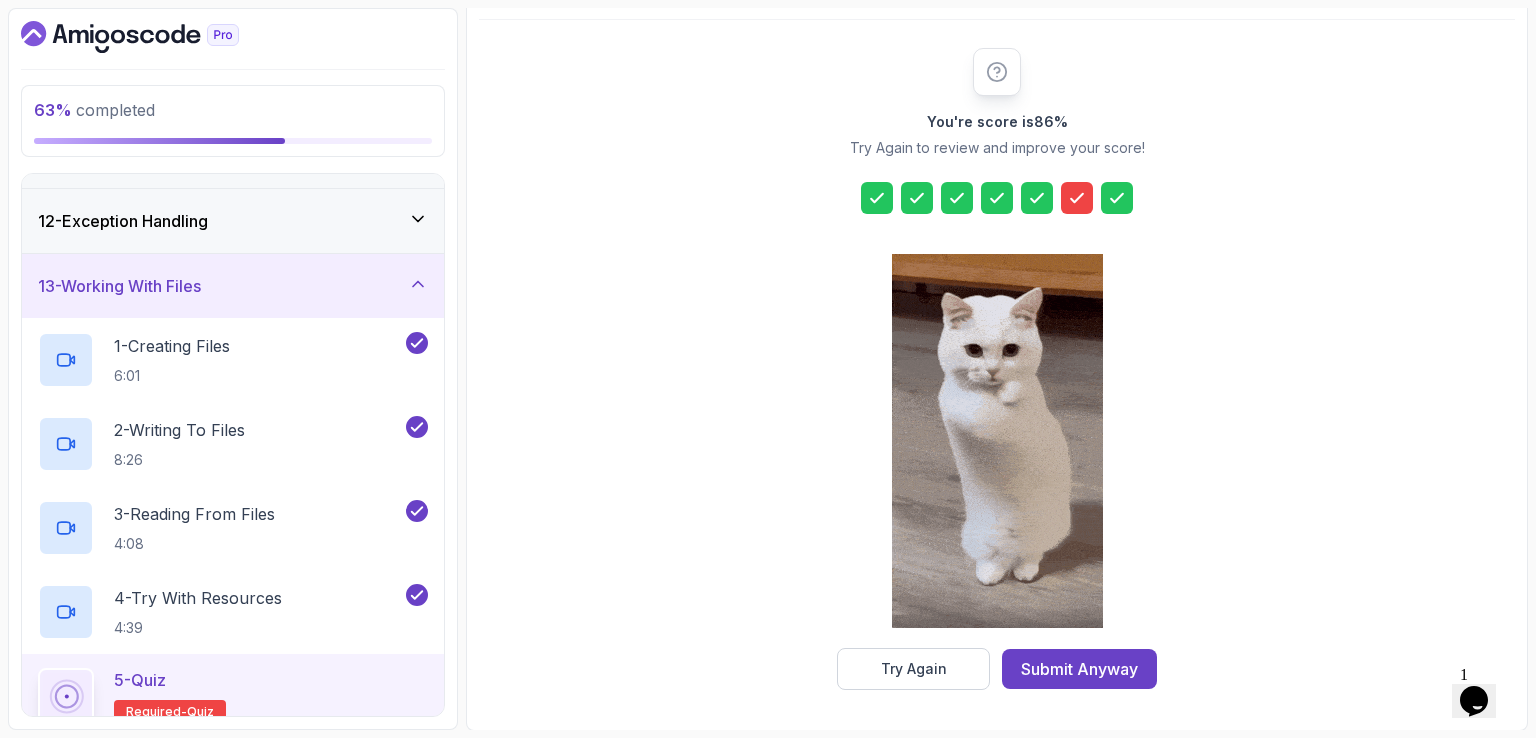 click at bounding box center [1077, 198] 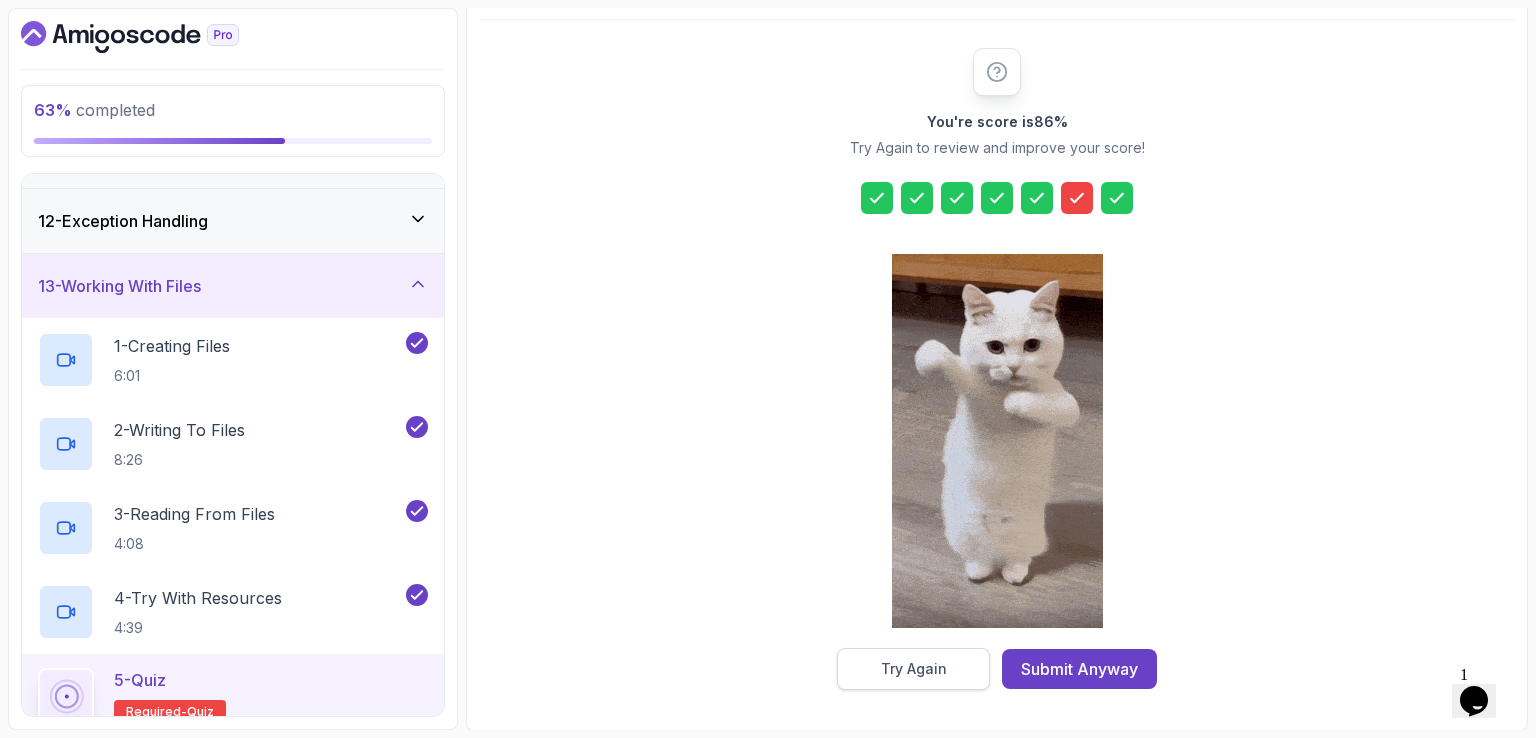 click on "Try Again" at bounding box center (913, 669) 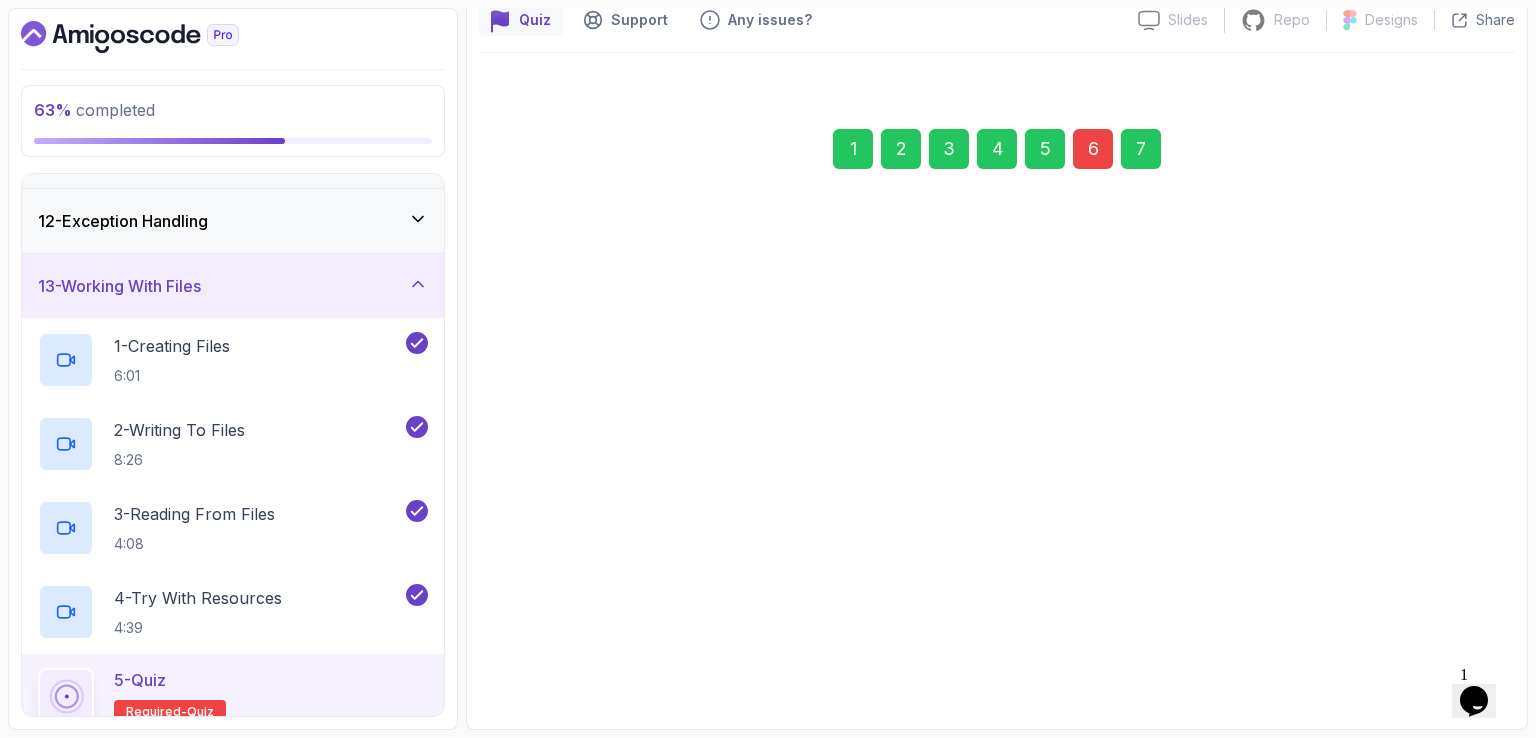 scroll, scrollTop: 184, scrollLeft: 0, axis: vertical 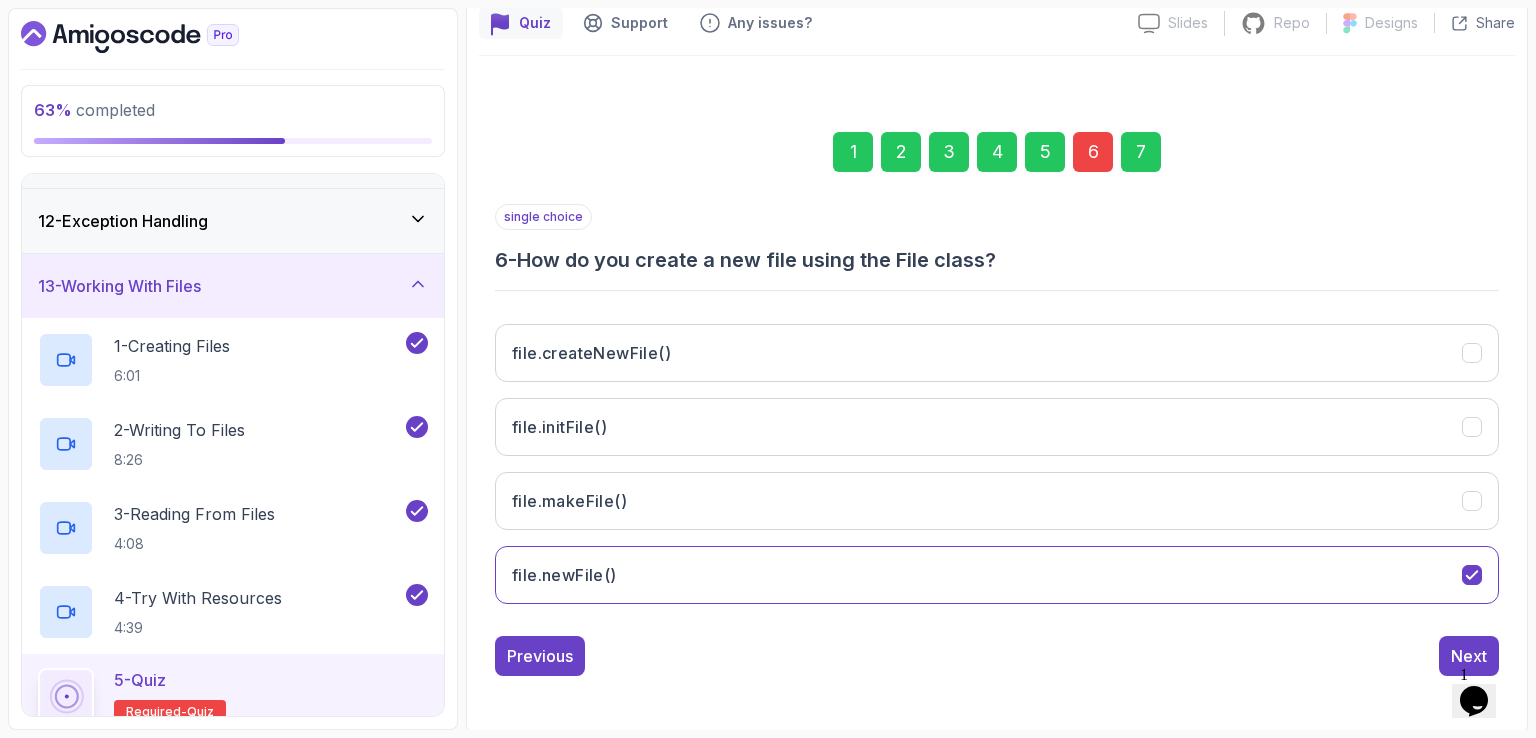 click on "6" at bounding box center [1093, 152] 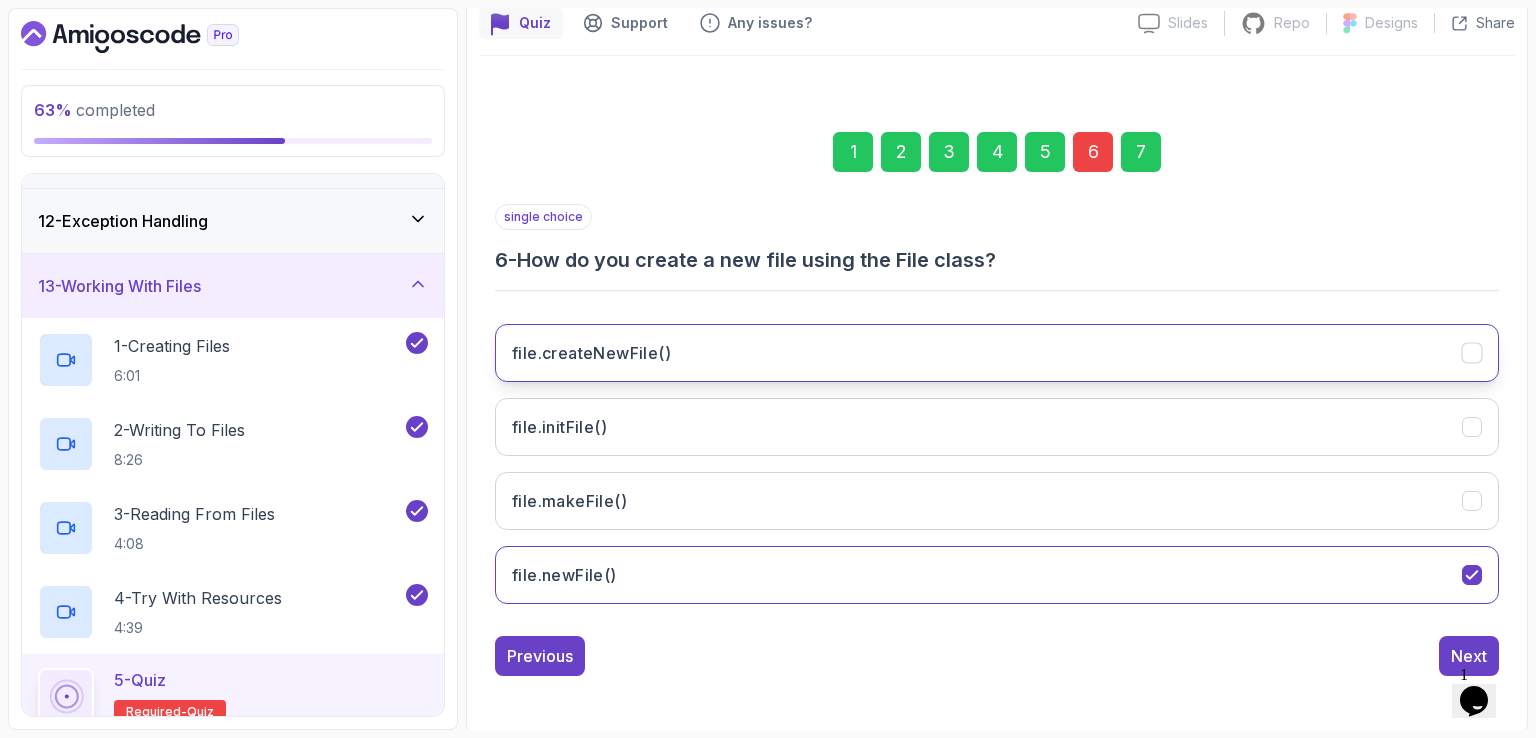 click on "file.createNewFile()" at bounding box center (997, 353) 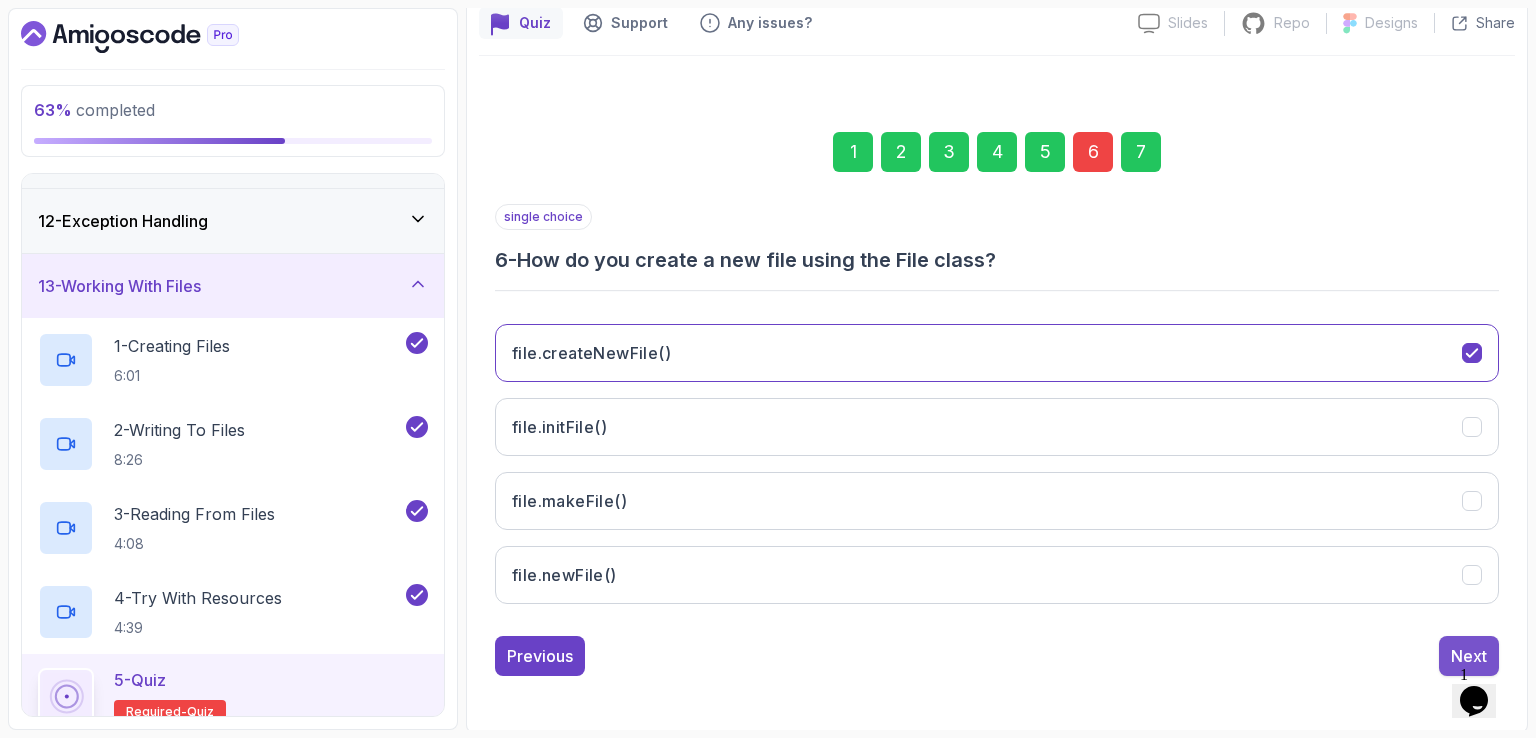 click on "Next" at bounding box center (1469, 656) 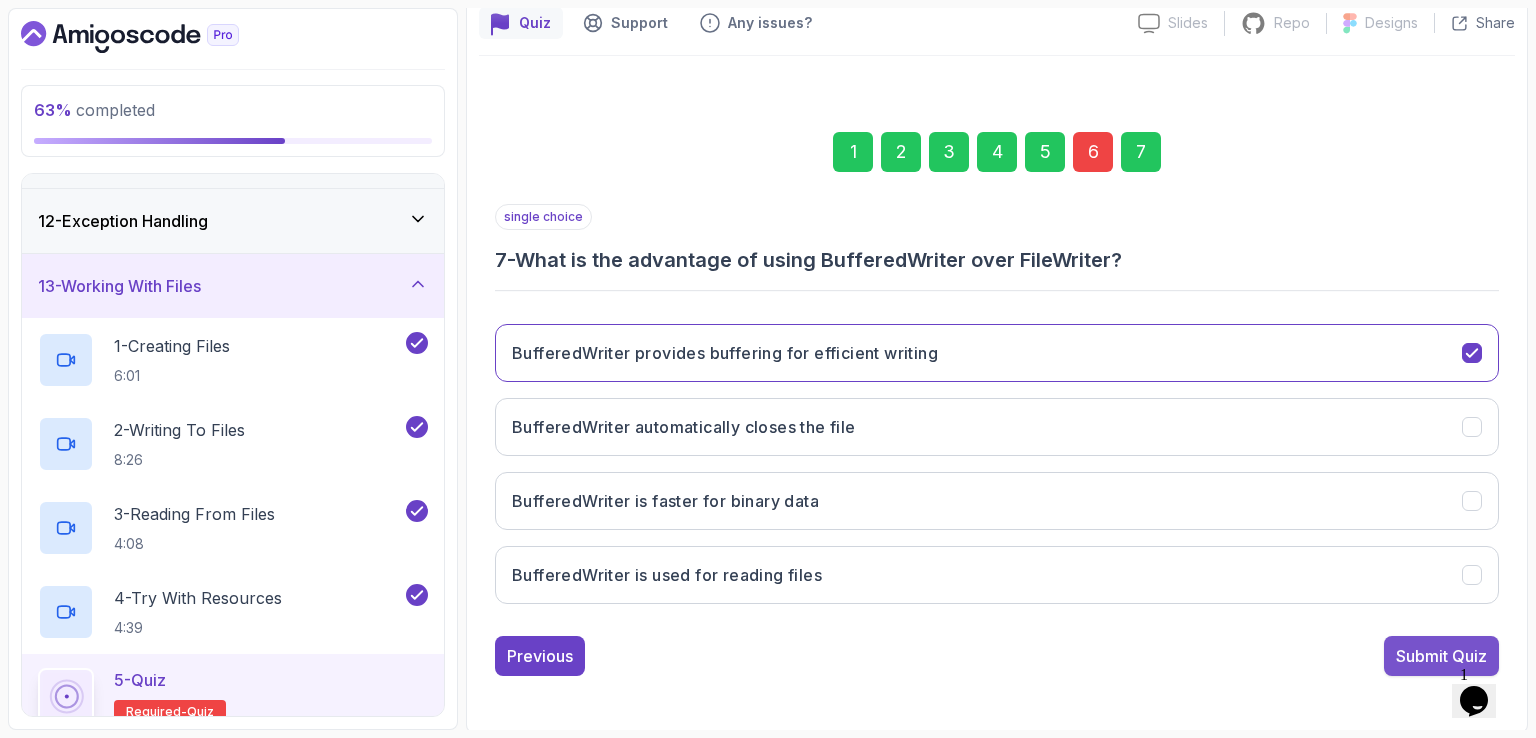 click on "Submit Quiz" at bounding box center [1441, 656] 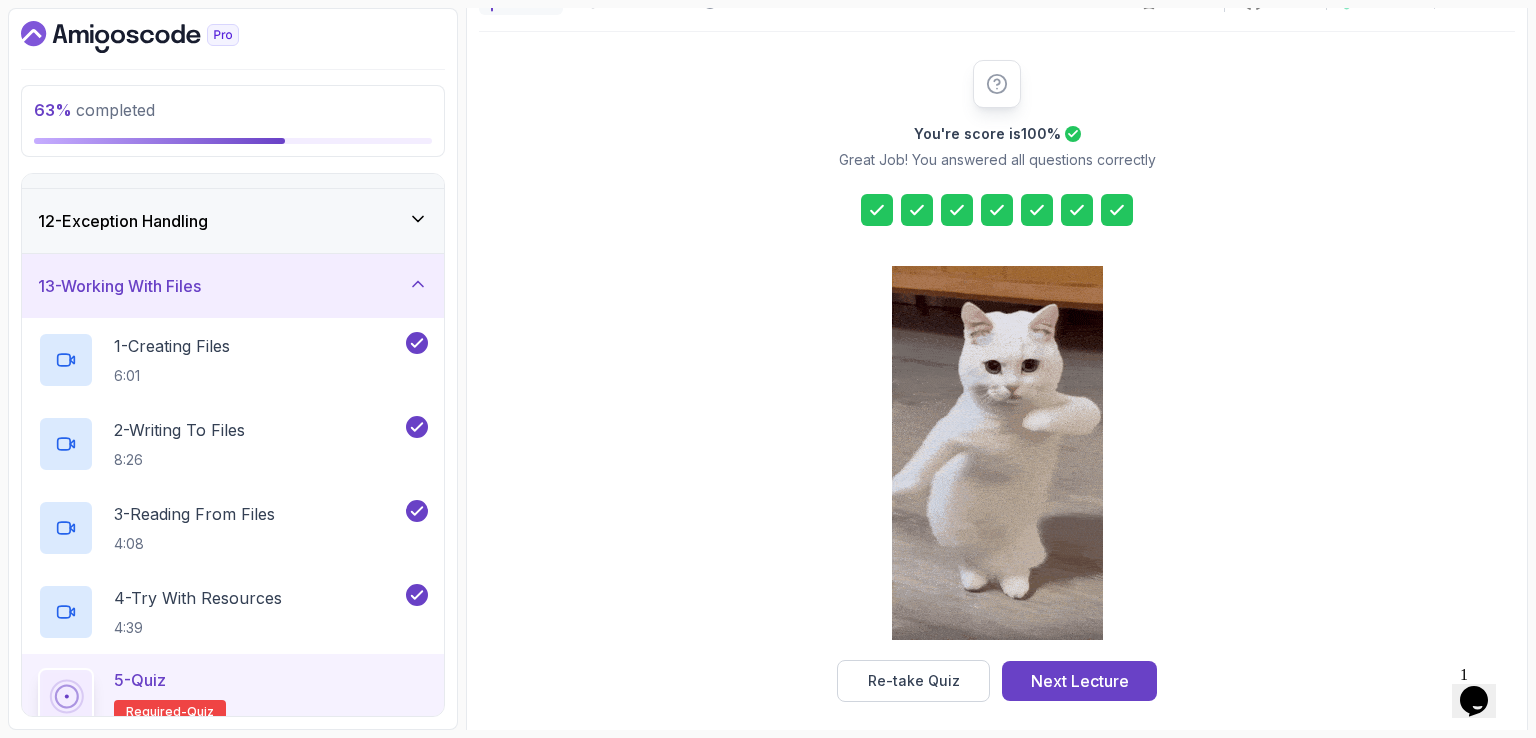 scroll, scrollTop: 220, scrollLeft: 0, axis: vertical 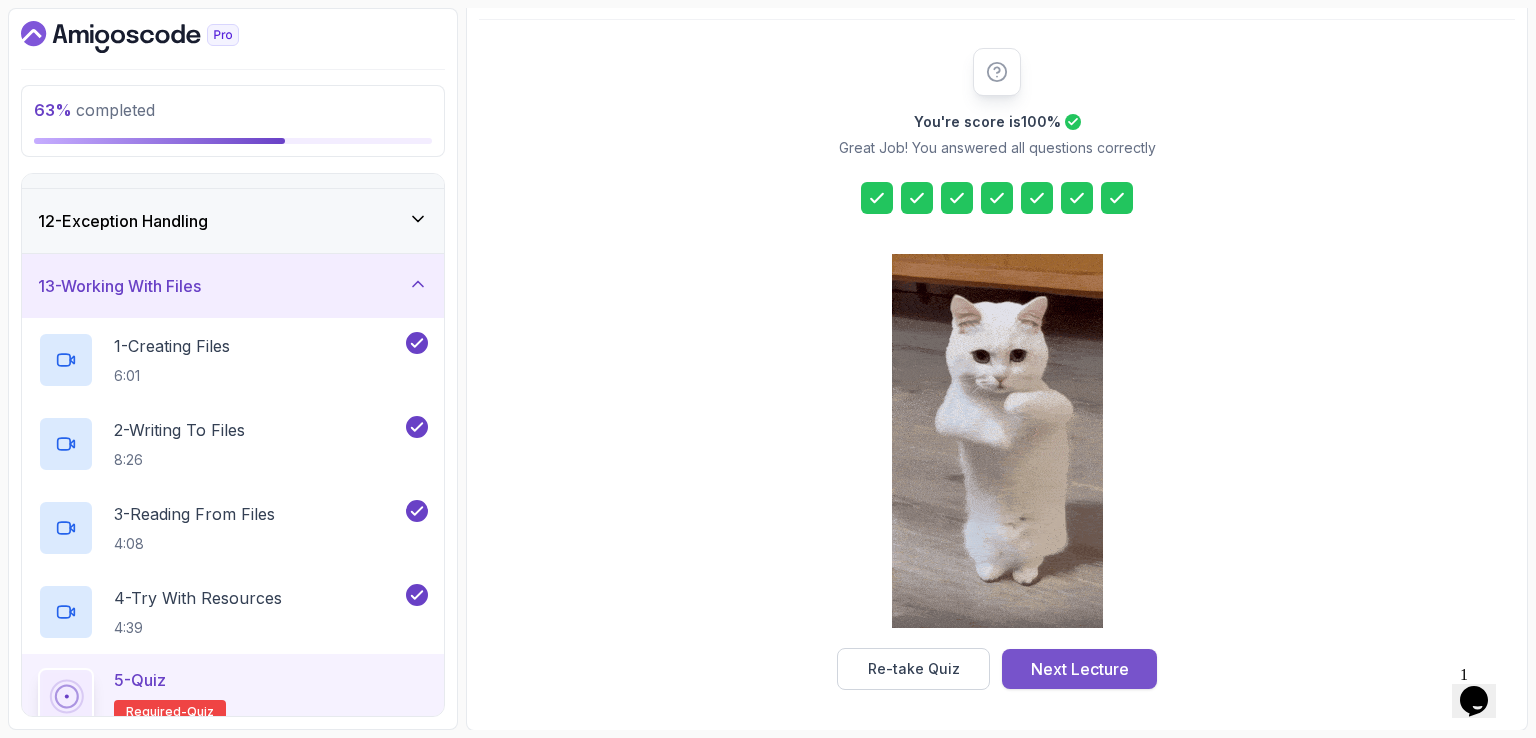 click on "Next Lecture" at bounding box center [1080, 669] 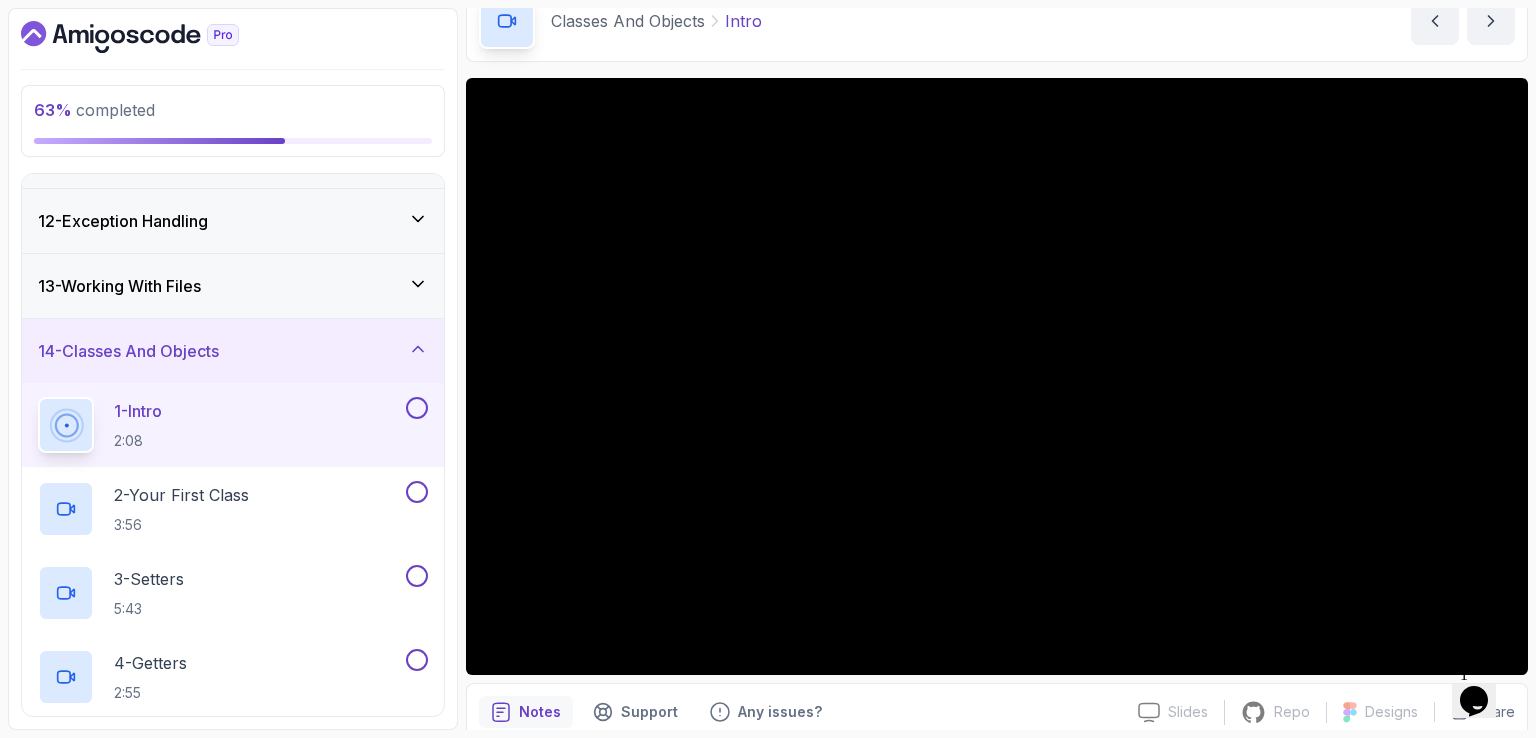 scroll, scrollTop: 0, scrollLeft: 0, axis: both 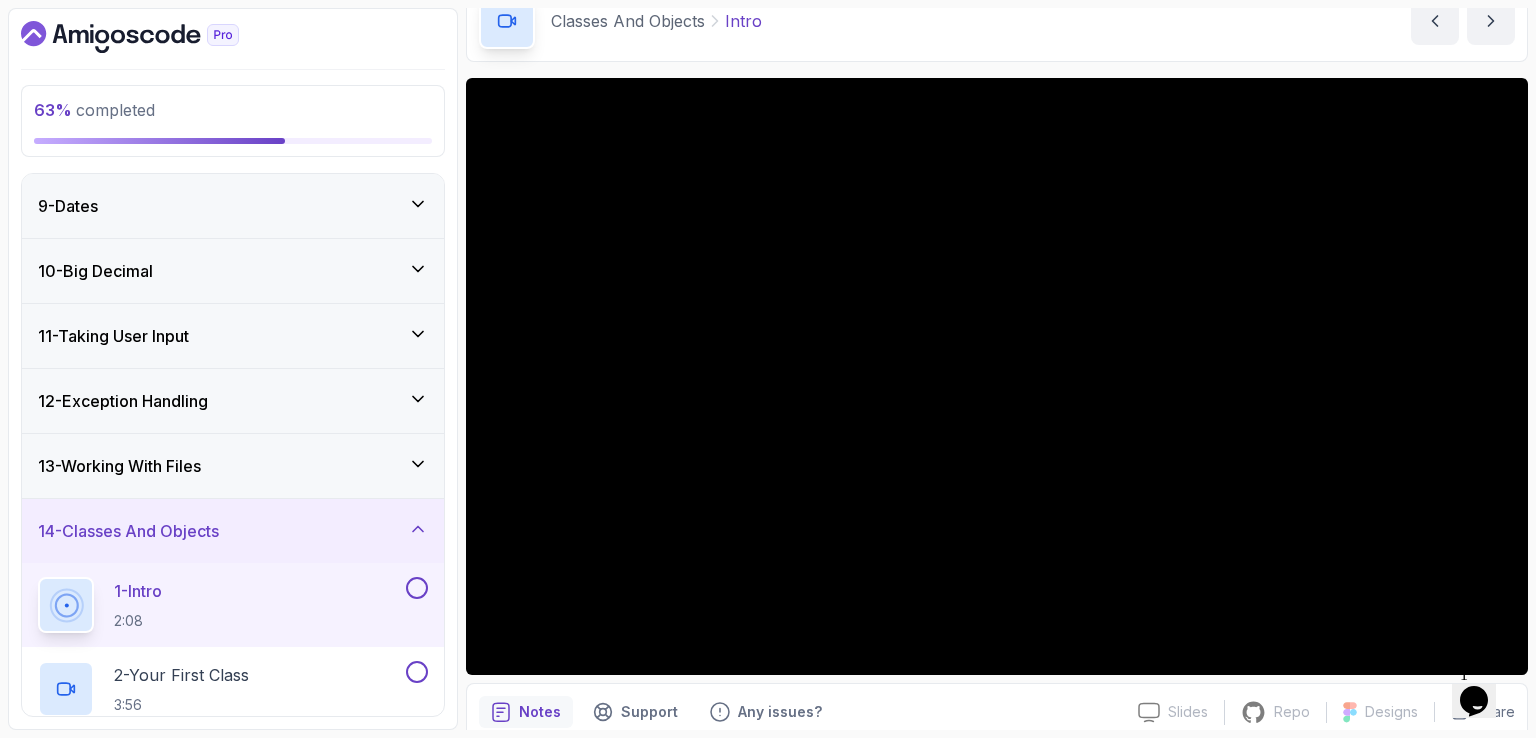 click on "Classes And Objects Intro Intro by [NAME]" at bounding box center (997, 21) 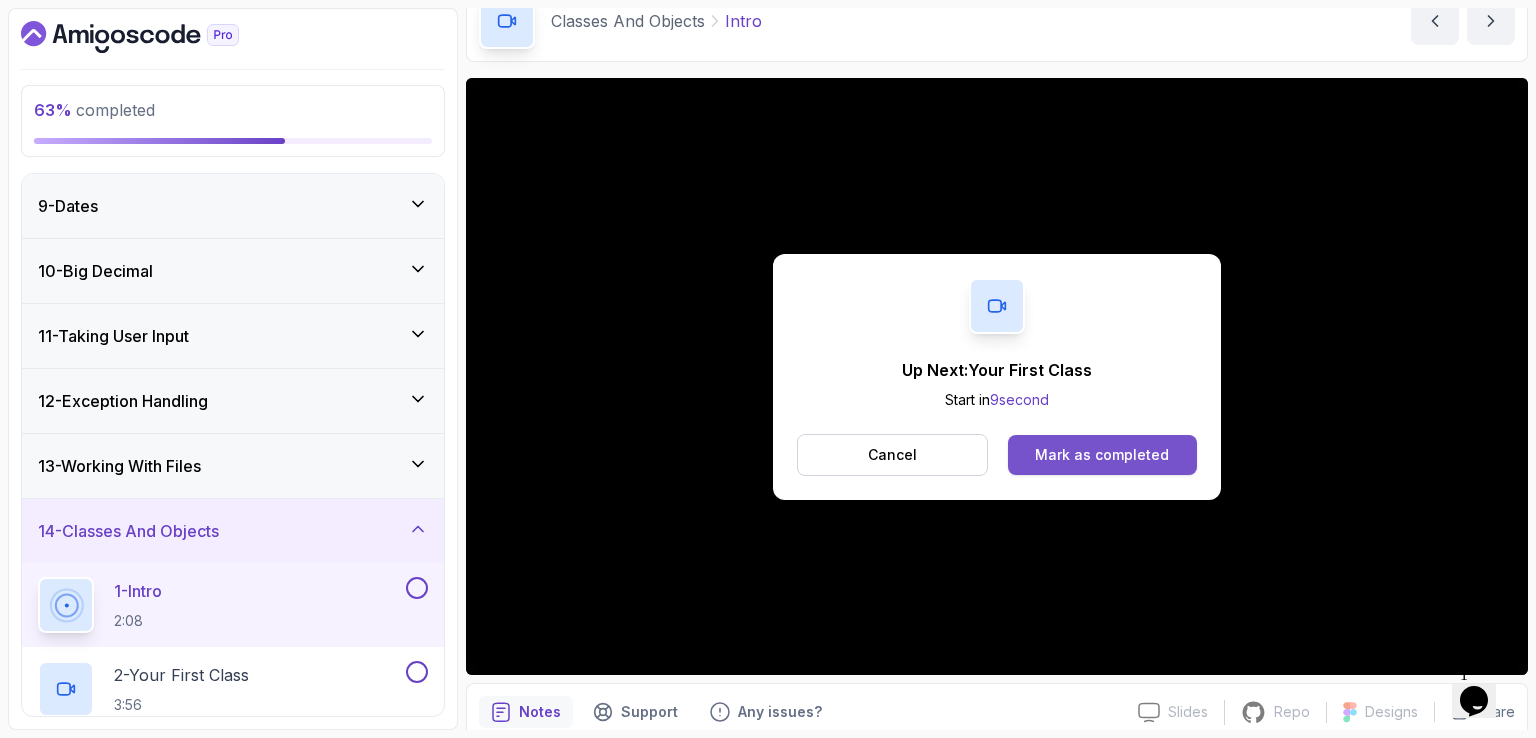 click on "Mark as completed" at bounding box center (1102, 455) 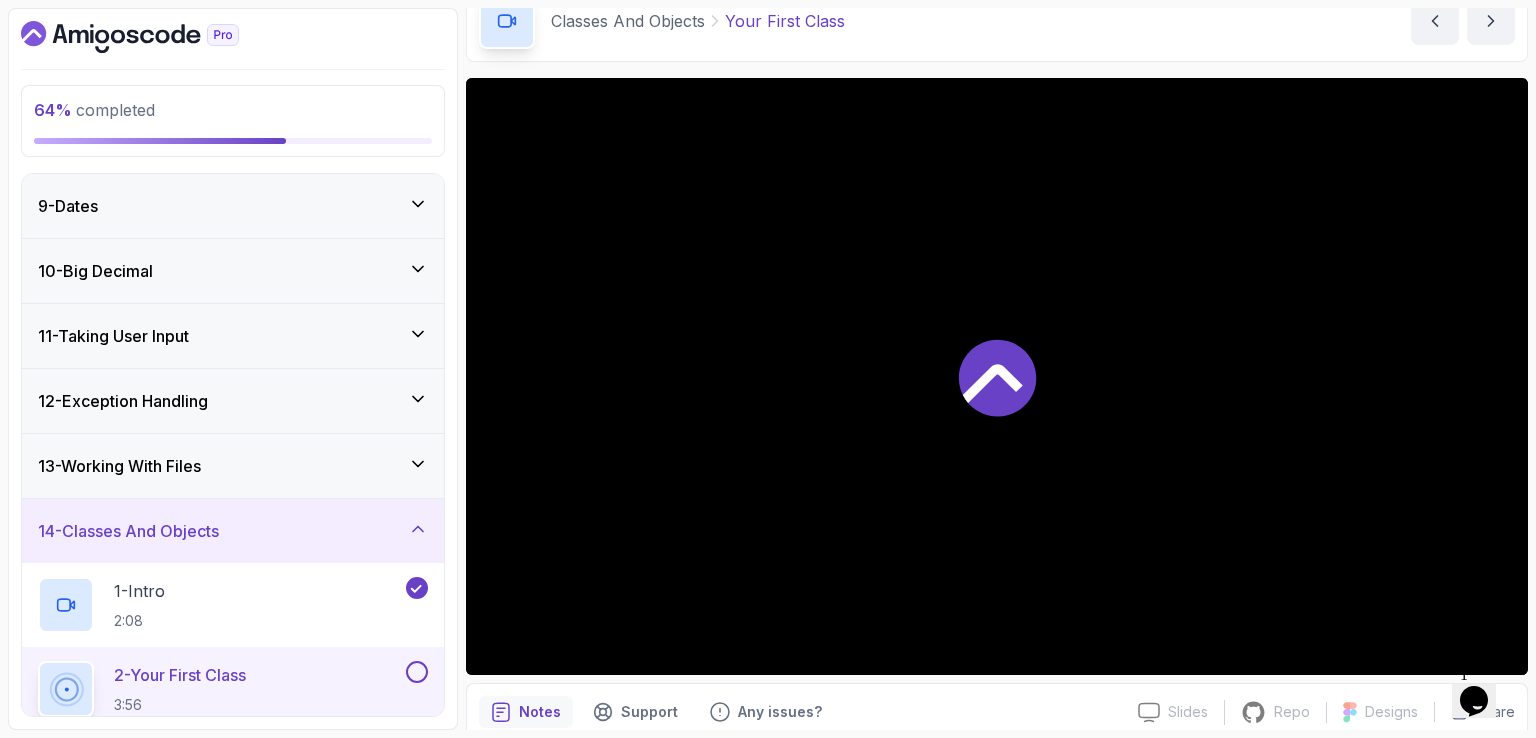 click on "Classes And Objects Your First Class Your First Class by [NAME]" at bounding box center [997, 21] 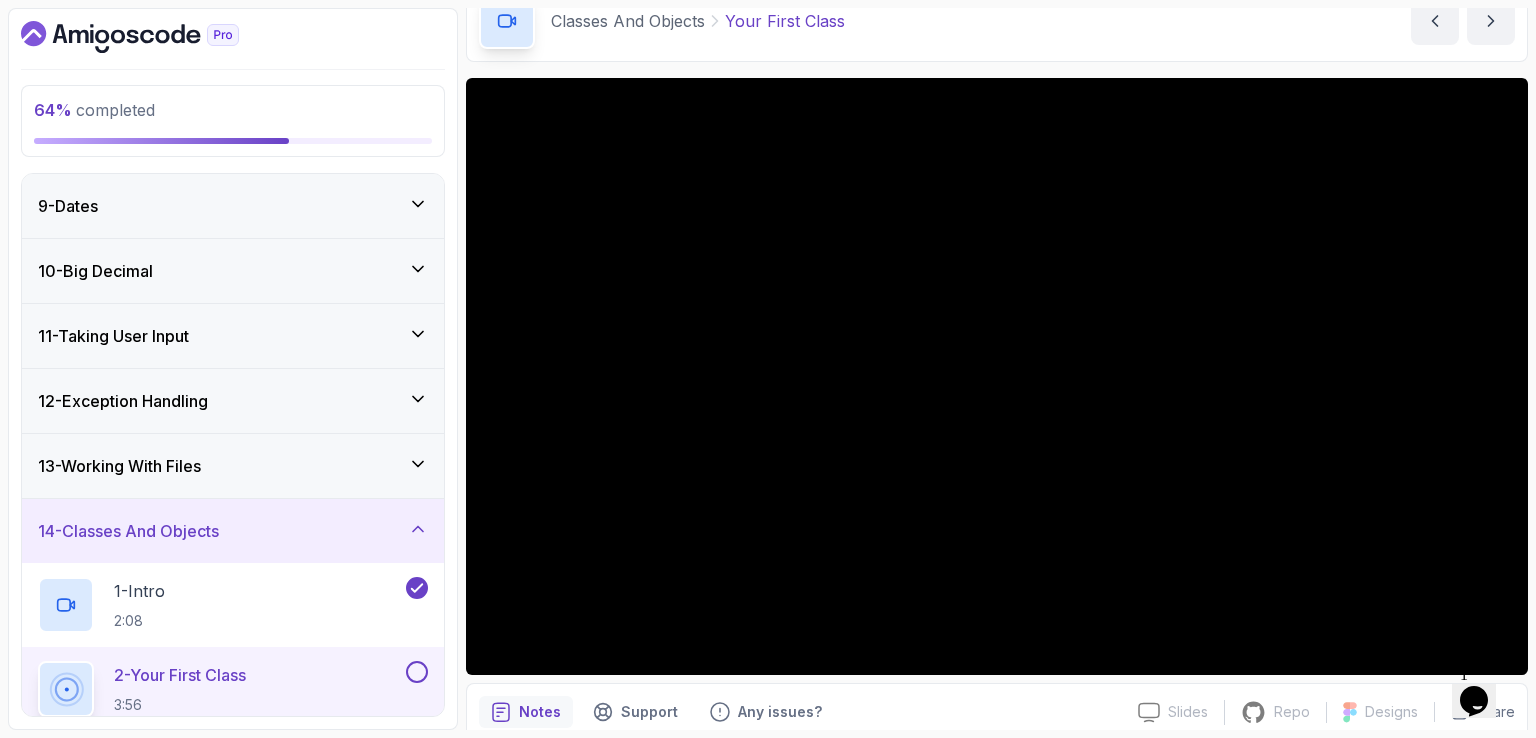 click on "64 % completed 1  -  Intro 2  -  Loops 3  -  If Statements 4  -  Packages 5  -  Access Modifiers 6  -  Methods 7  -  Beyond The Basics 8  -  Strings 9  -  Dates 10  -  Big Decimal 11  -  Taking User Input 12  -  Exception Handling 13  -  Working With Files 14  -  Classes And Objects 1  -  Intro 2:08 2  -  Your First Class 3:56 3  -  Setters 5:43 4  -  Getters 2:55 5  -  Constructors 4:54 6  -  Default Constructors 2:24 7  -  Multiple Contructors 4:10 8  -  This Inside Constructors 3:26 9  -  Tostring 6:25 10  -  The This Keyword 6:13 11  -  Everything In Java Is An Object 7:48 12  -  @Override 2:52 13  -  Comparing Objects With == 4:55 14  -  Comparing Obects With .Equals 5:12 15  -  Generating Equals Method 4:01 16  -  Equals Explained 6:48 17  -  Generating Code 4:13 18  -  Person And Cats Example 4:47 19  -  Pojos 3:47 20  -  Java Bean 5:01 21  -  Exercise 3:13 22  -  Exercise Solution 9:20 23  -  Quiz Required- quiz 15  -  Static Keyword 16  -  Organizing Code 17  -  Null Pointer And Optionals 18  -  19 %" at bounding box center (768, 369) 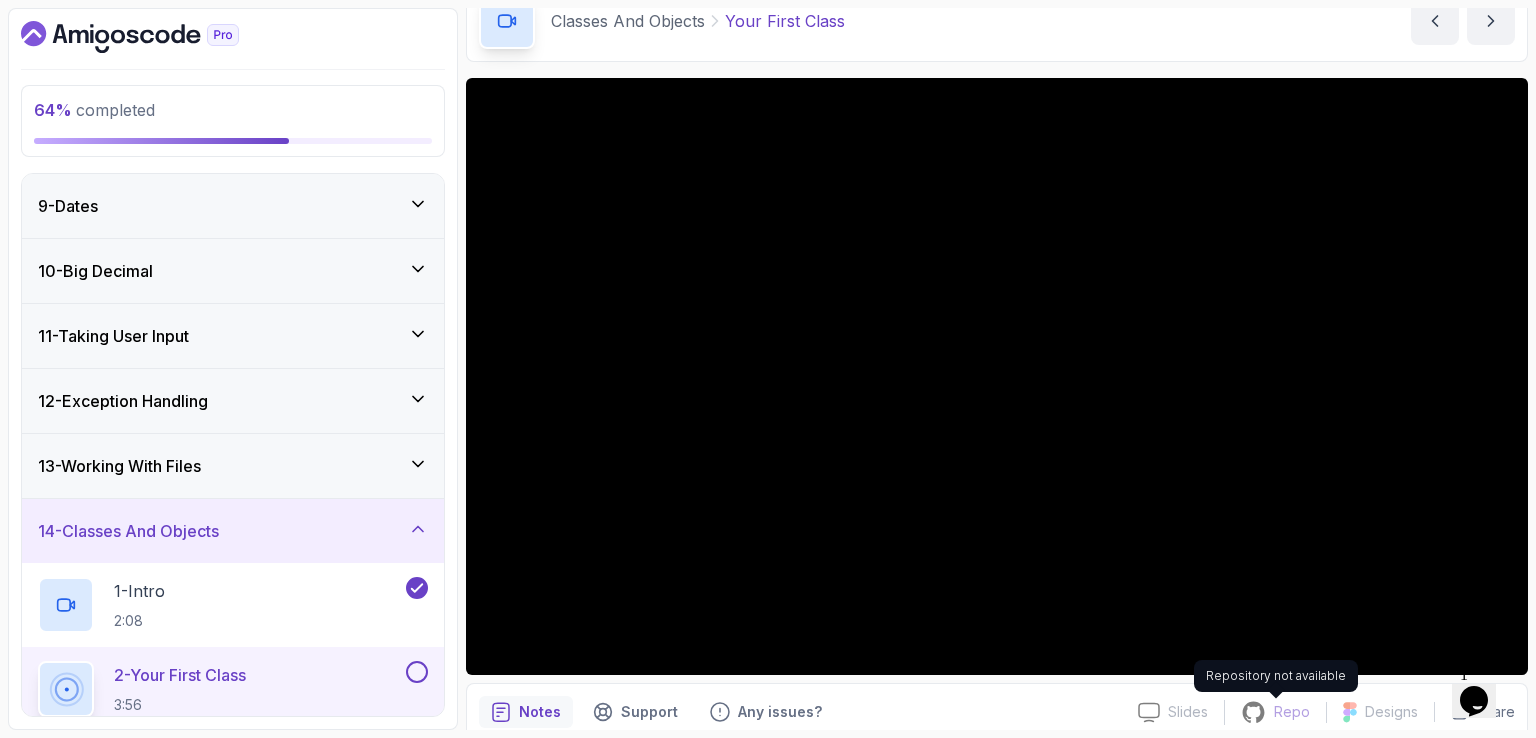 click on "Repo" at bounding box center [1292, 712] 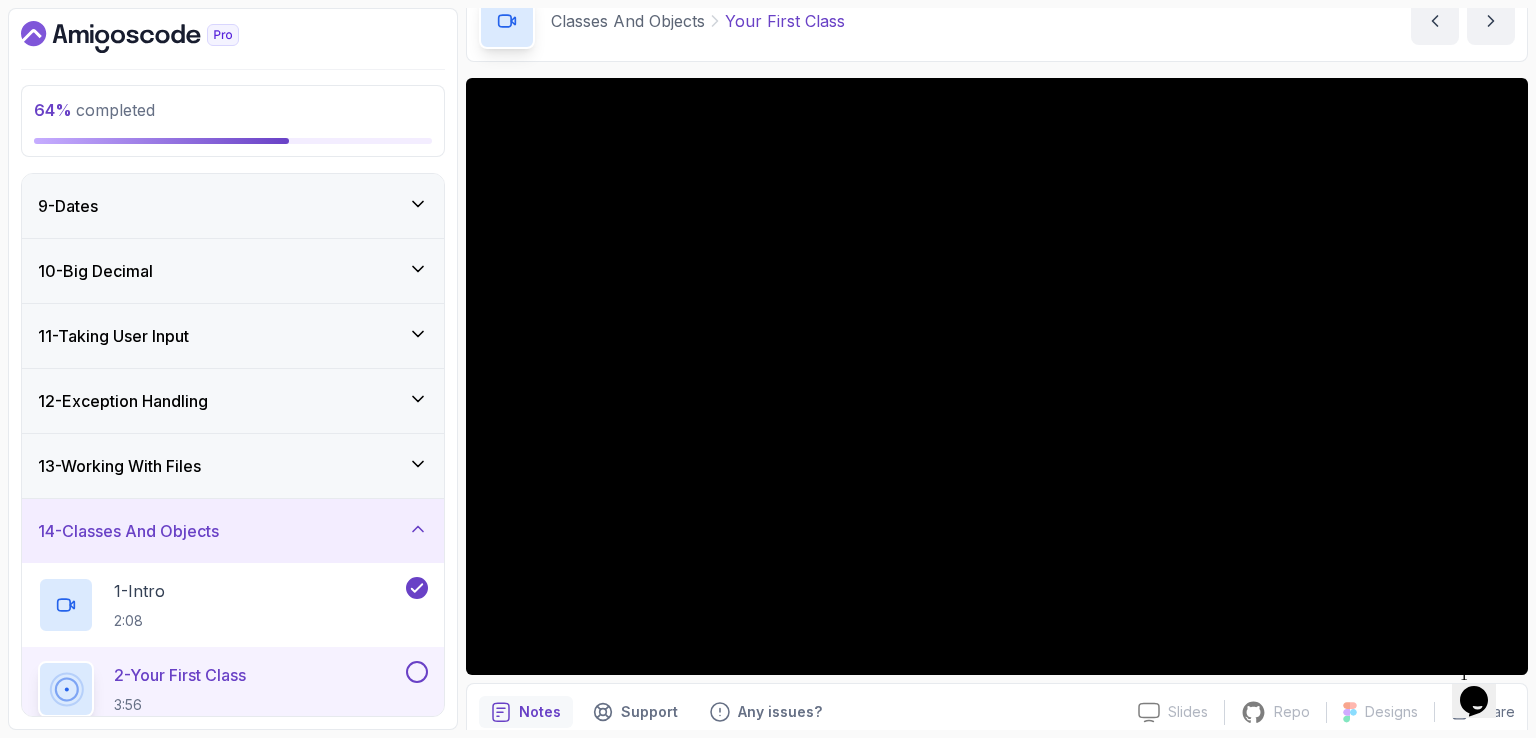 click on "Classes And Objects Your First Class Your First Class by [NAME]" at bounding box center (997, 21) 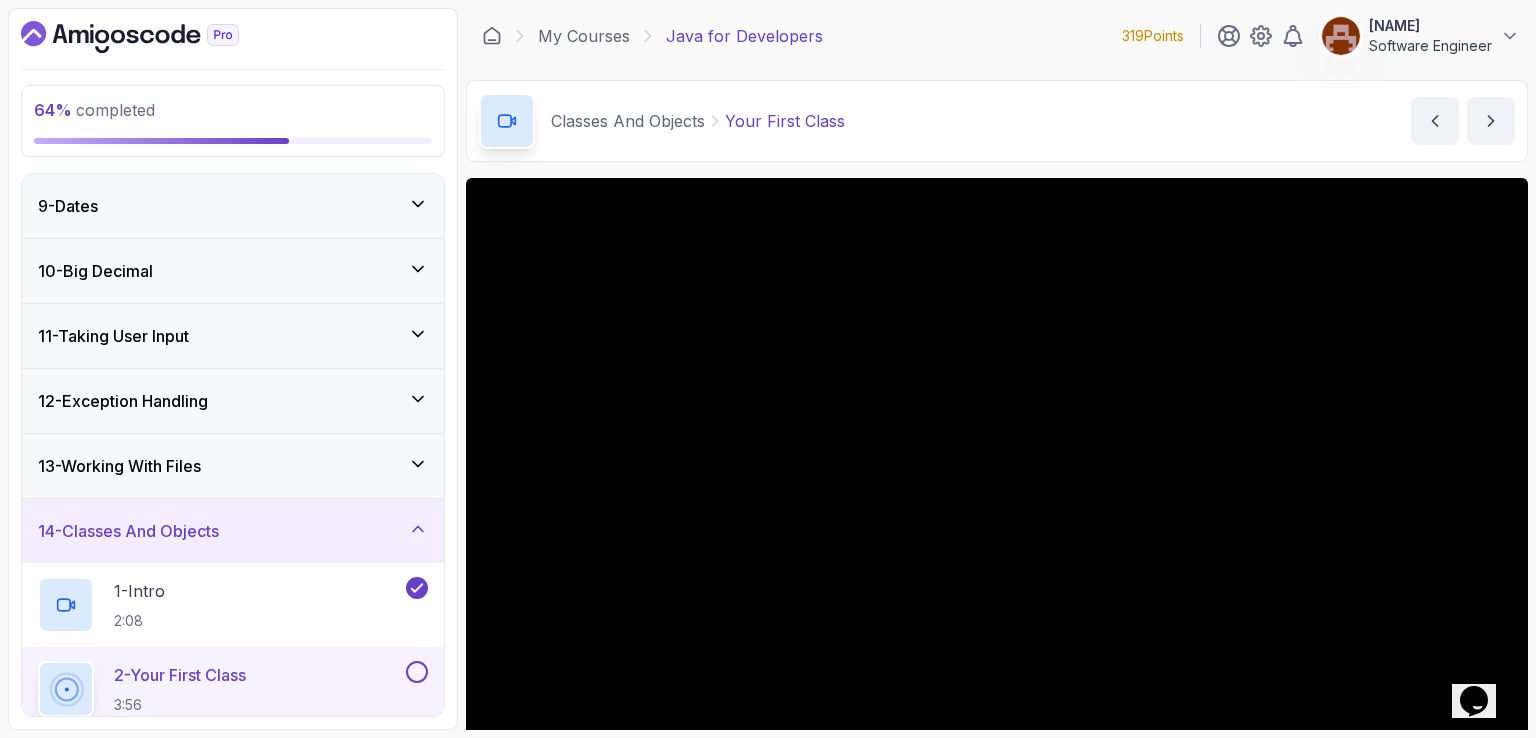 scroll, scrollTop: 100, scrollLeft: 0, axis: vertical 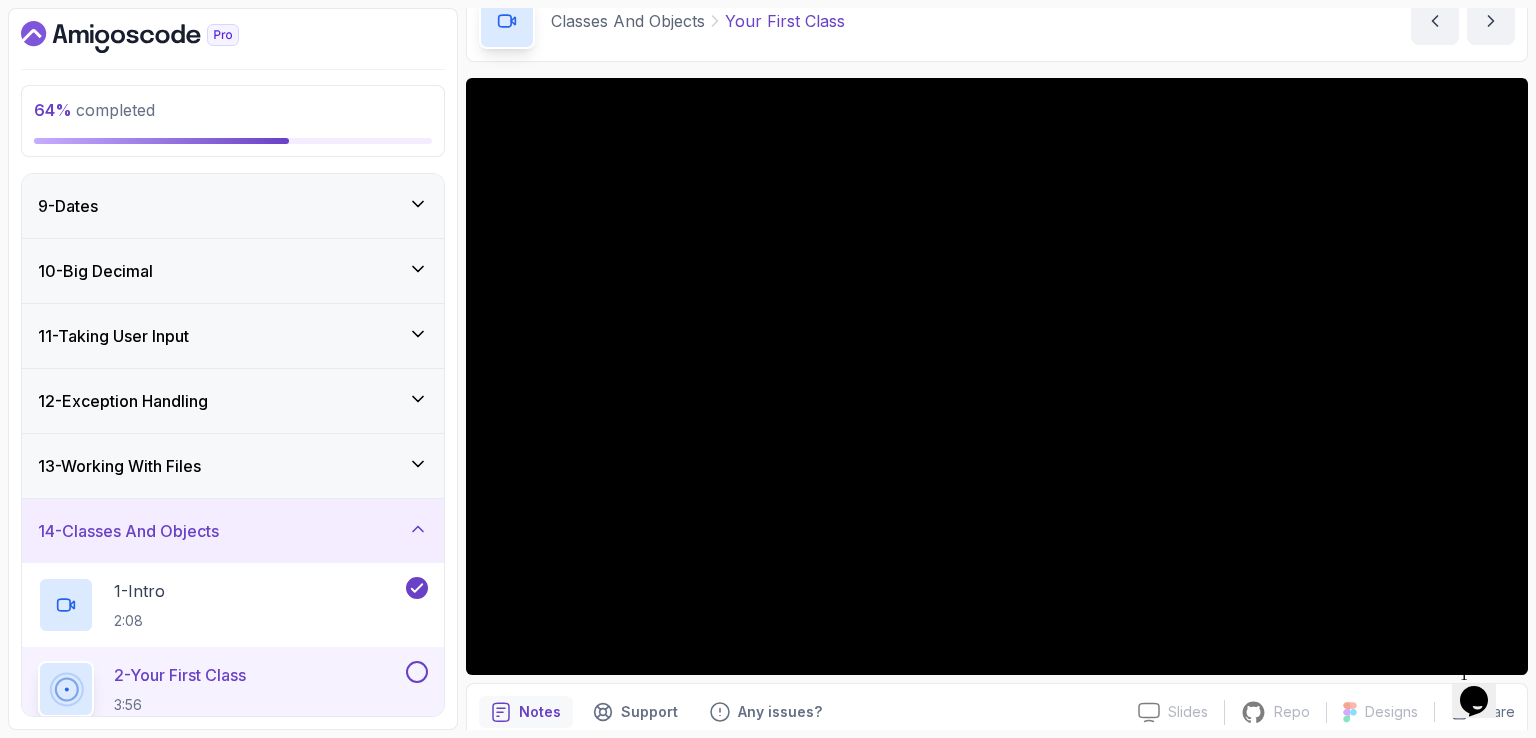 click on "Classes And Objects Your First Class Your First Class by [NAME]" at bounding box center (997, 21) 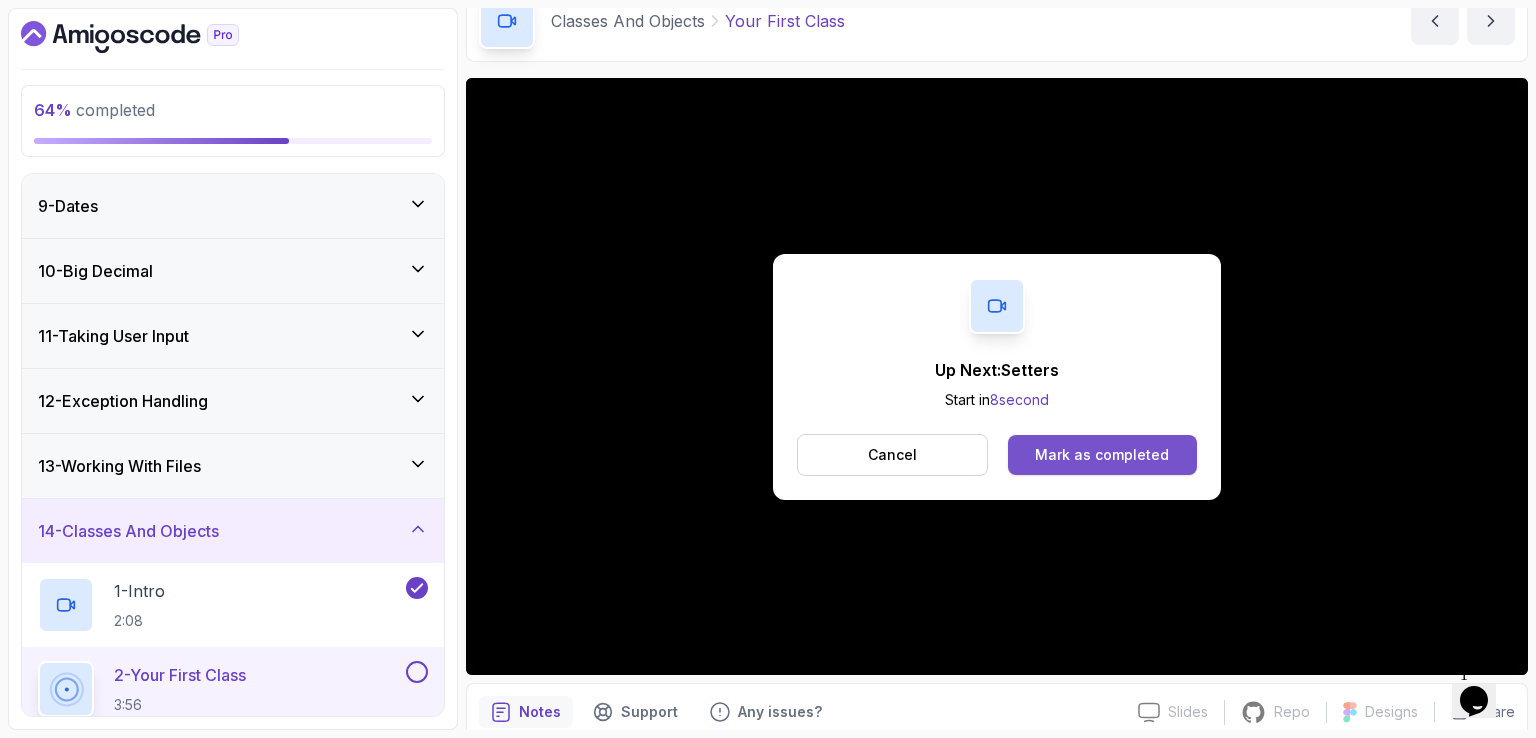 click on "Mark as completed" at bounding box center (1102, 455) 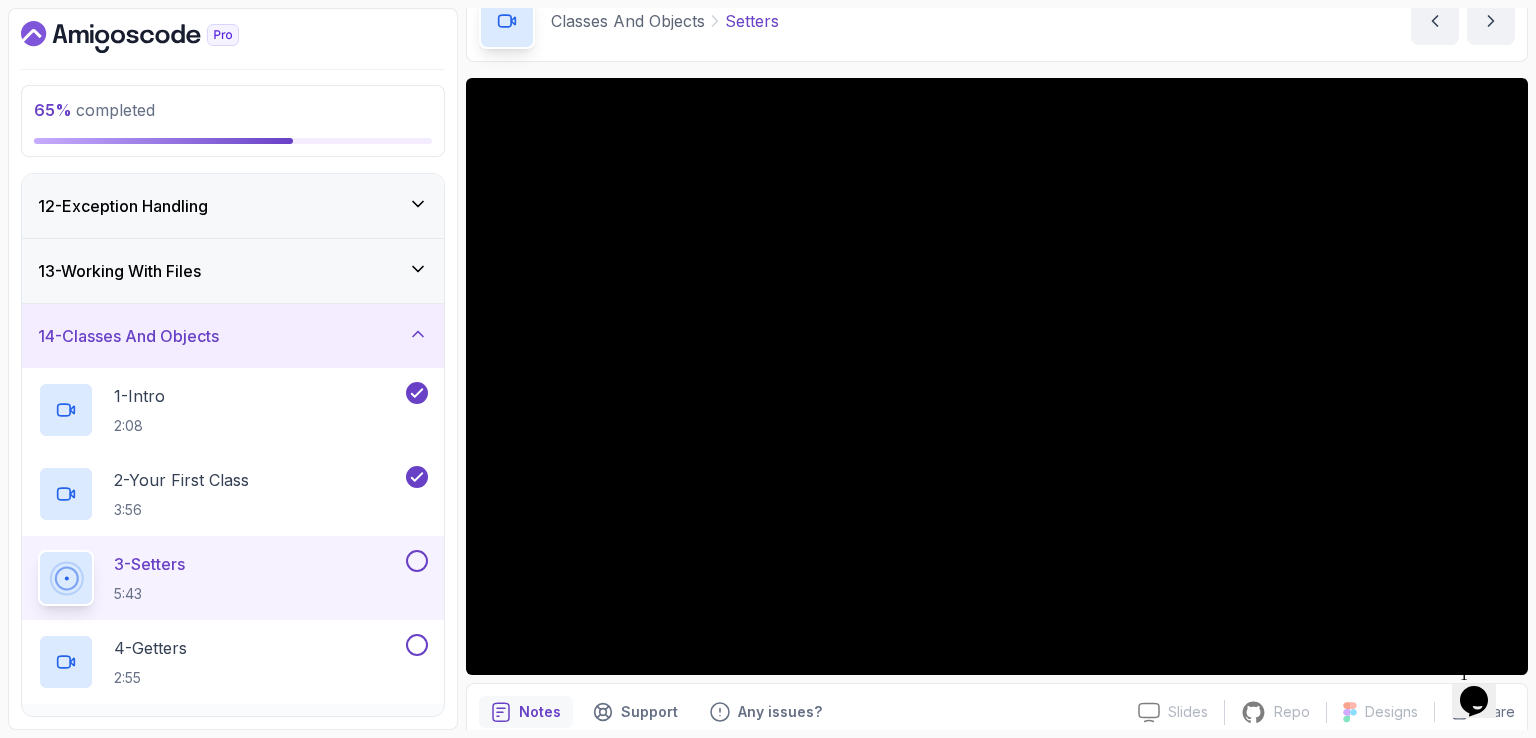 scroll, scrollTop: 820, scrollLeft: 0, axis: vertical 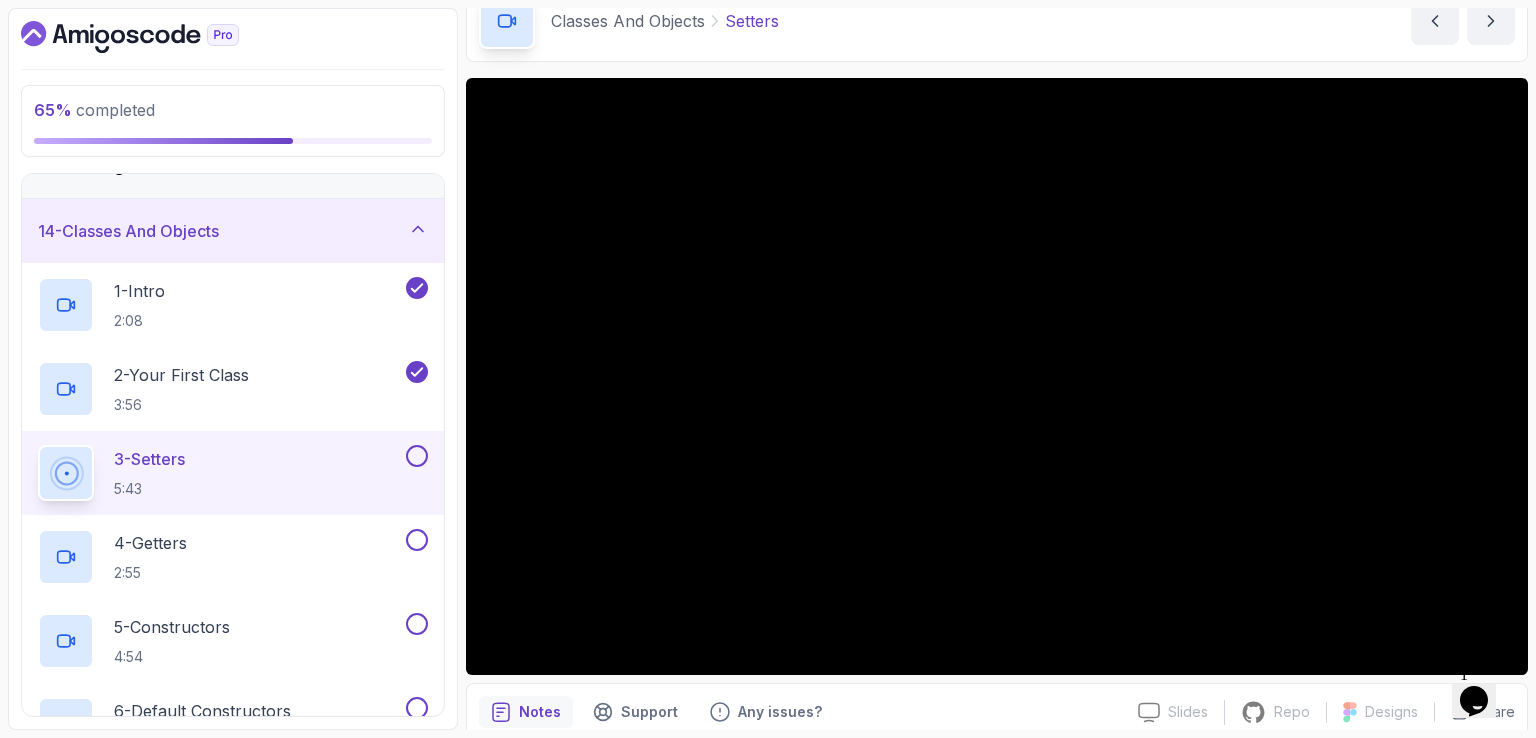 click on "Classes And Objects Setters Setters by [NAME]" at bounding box center [997, 21] 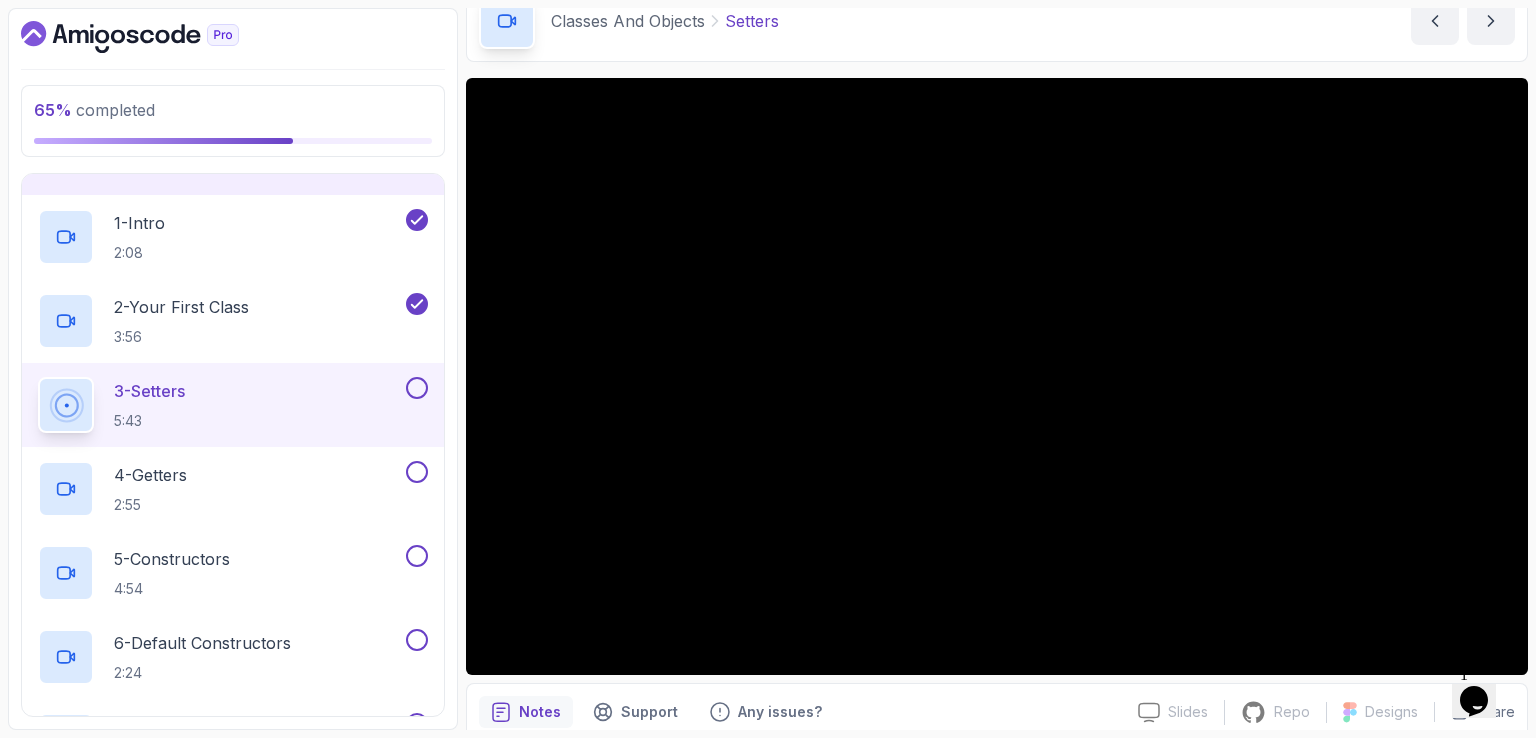 scroll, scrollTop: 920, scrollLeft: 0, axis: vertical 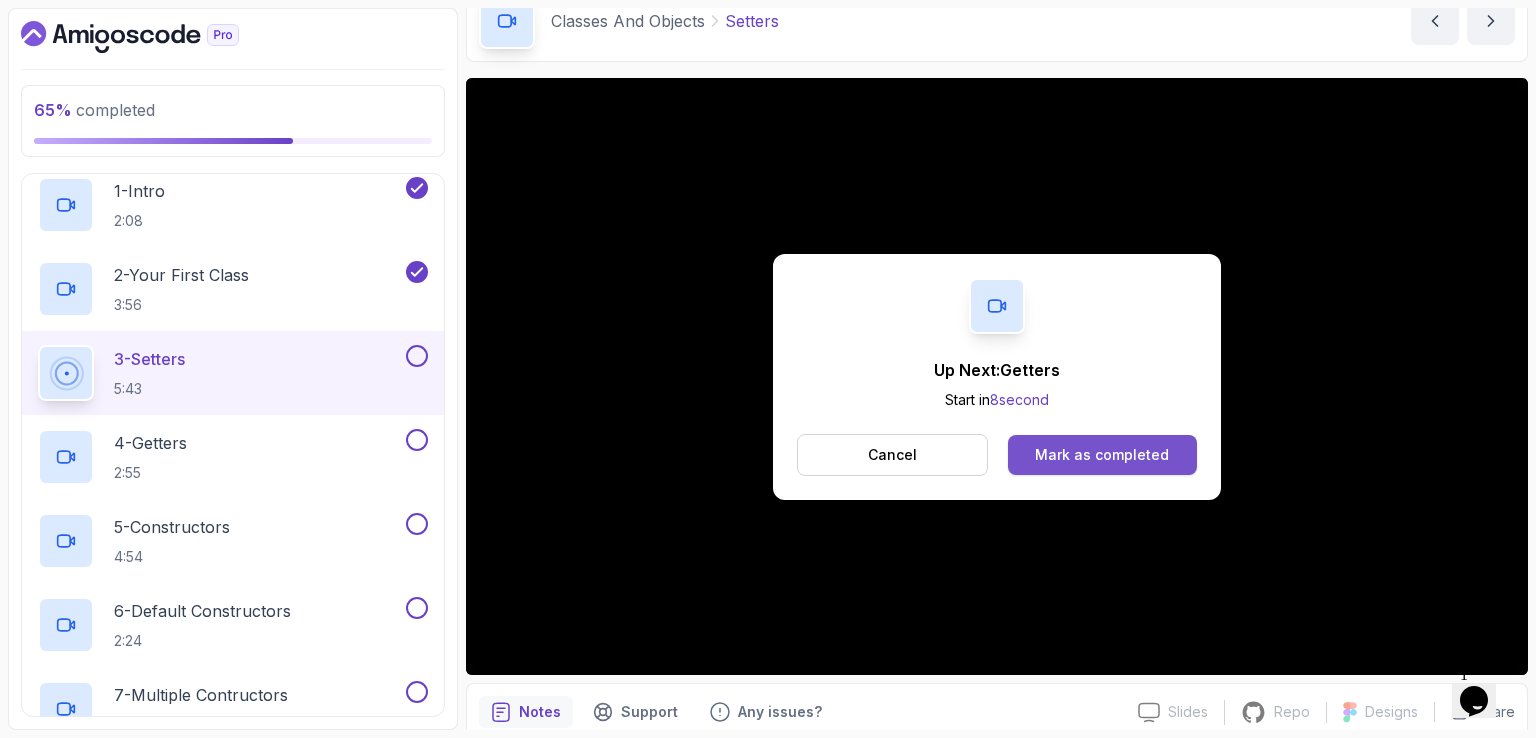 click on "Mark as completed" at bounding box center [1102, 455] 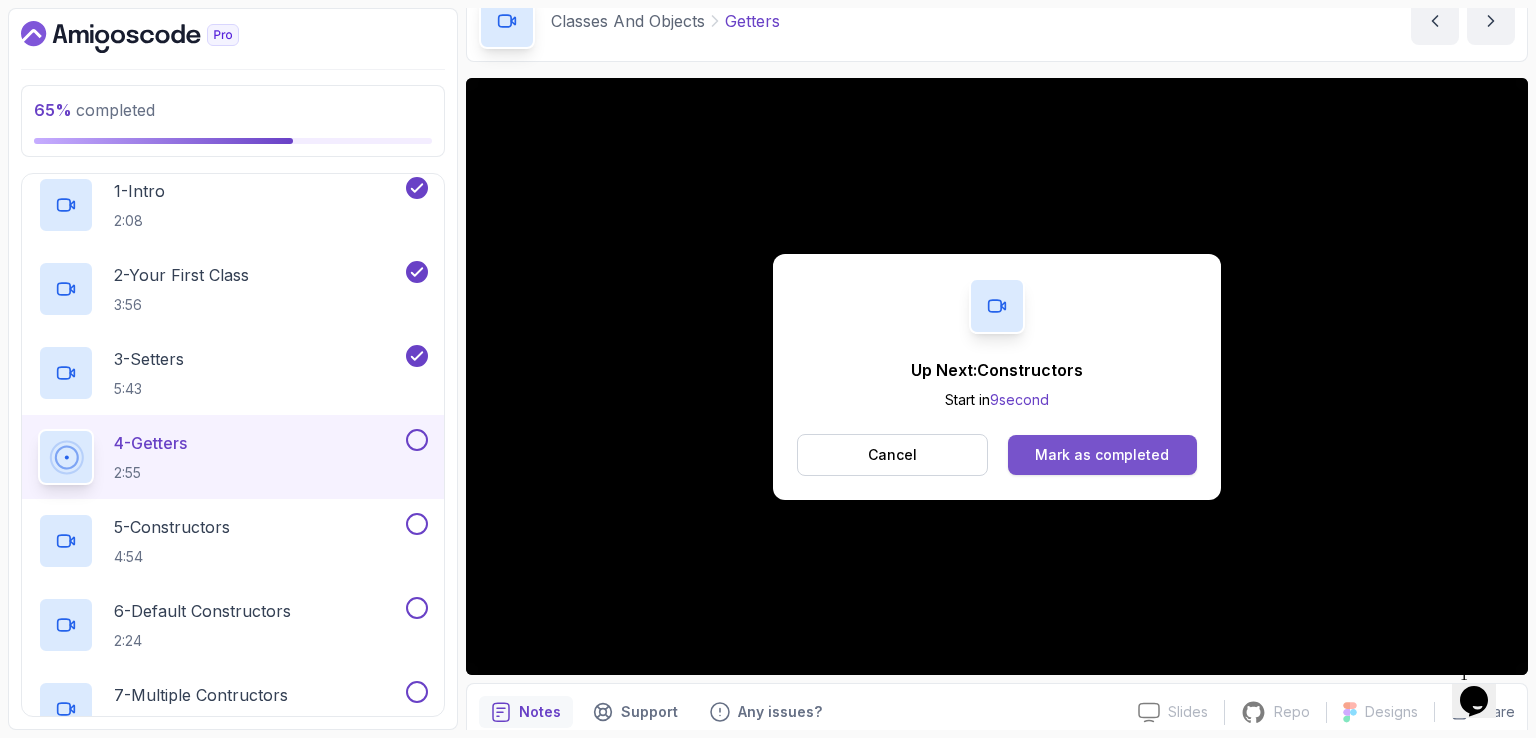 click on "Mark as completed" at bounding box center (1102, 455) 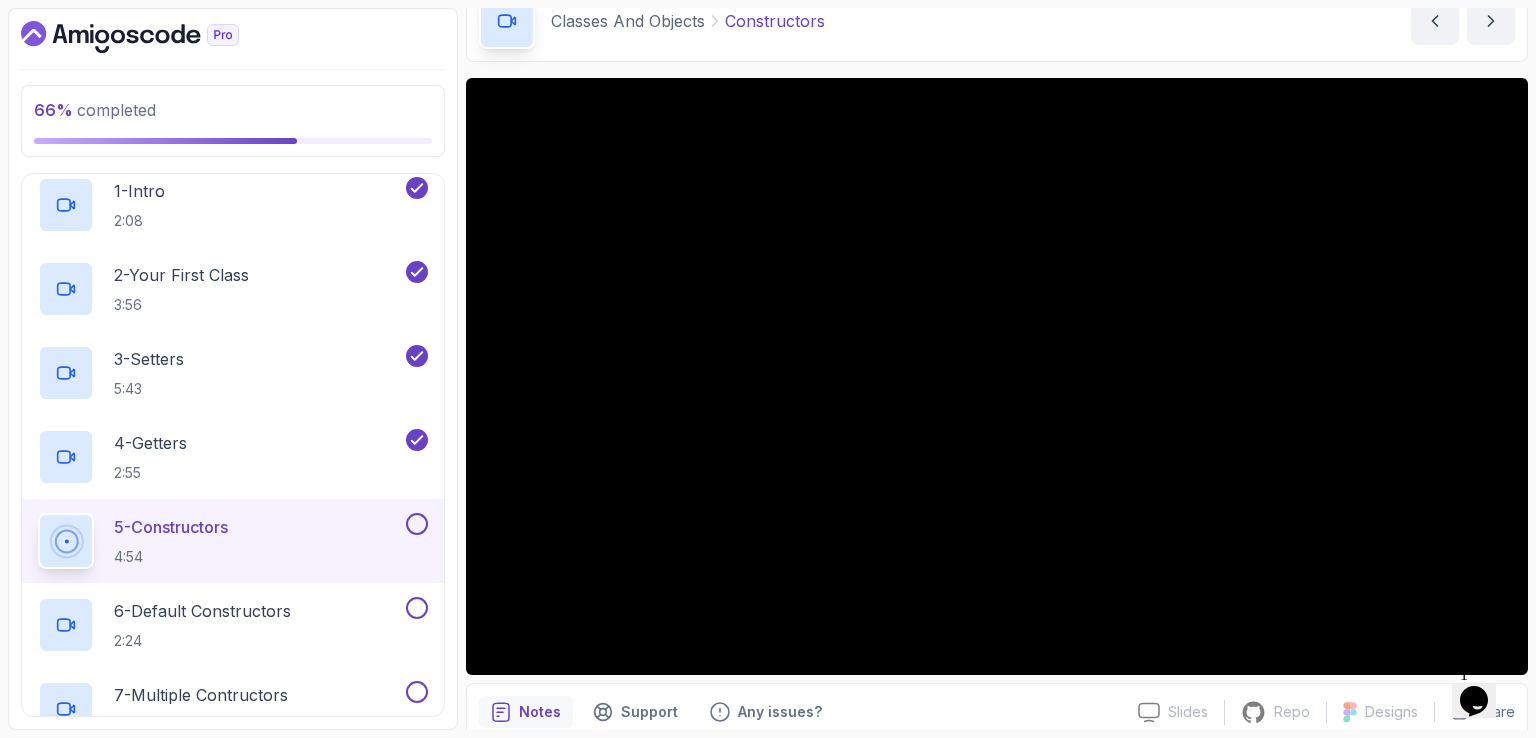 click on "Classes And Objects Constructors Constructors by [NAME]" at bounding box center [997, 21] 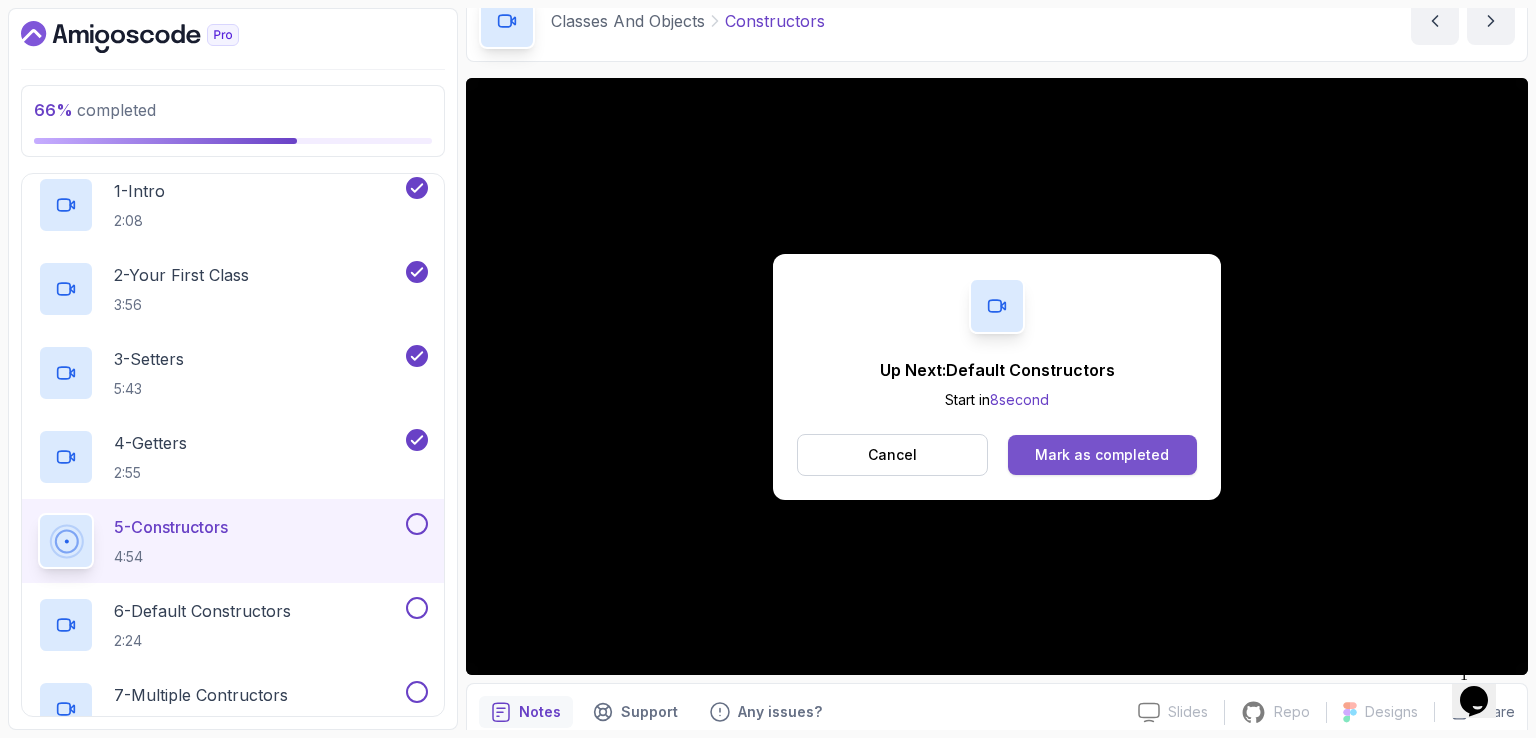 click on "Mark as completed" at bounding box center (1102, 455) 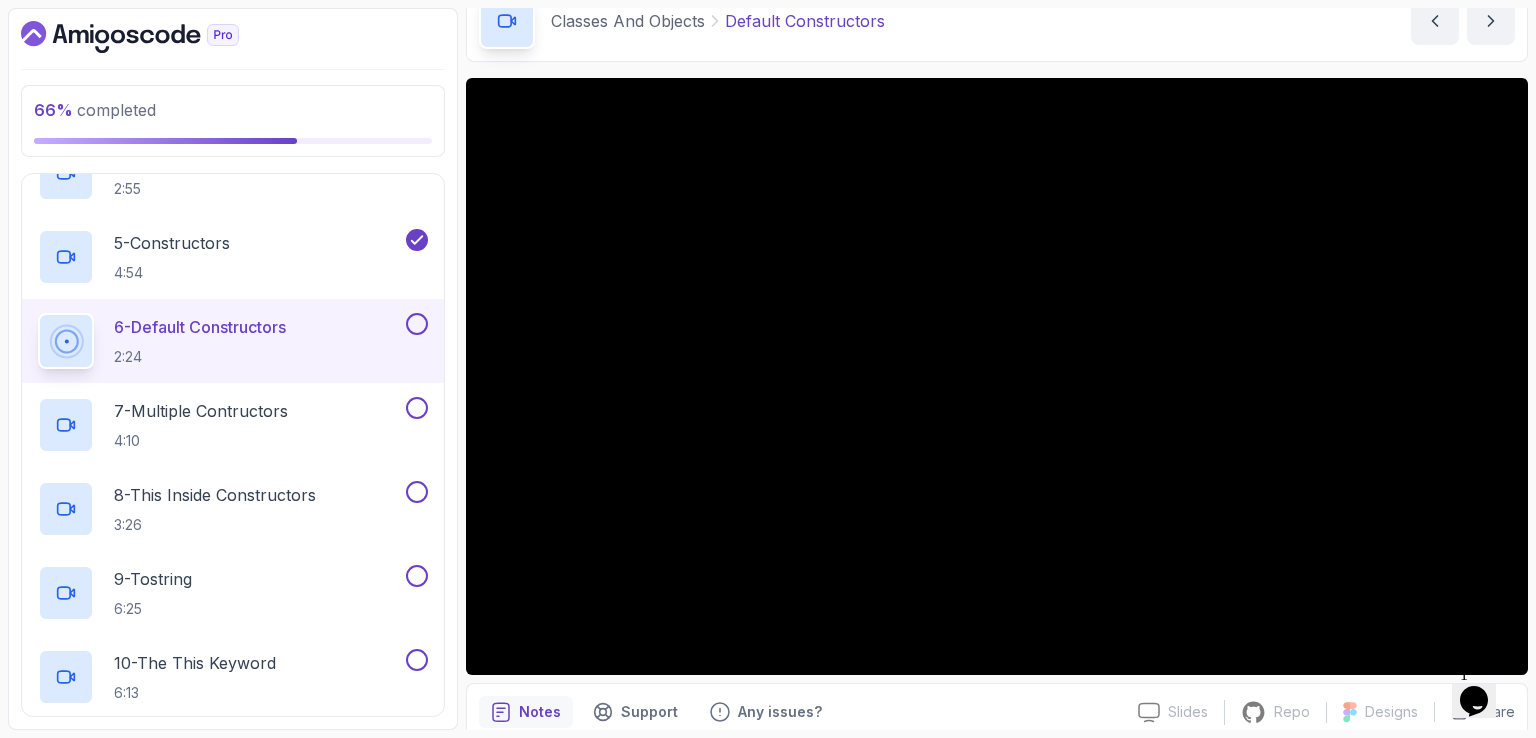 scroll, scrollTop: 1020, scrollLeft: 0, axis: vertical 